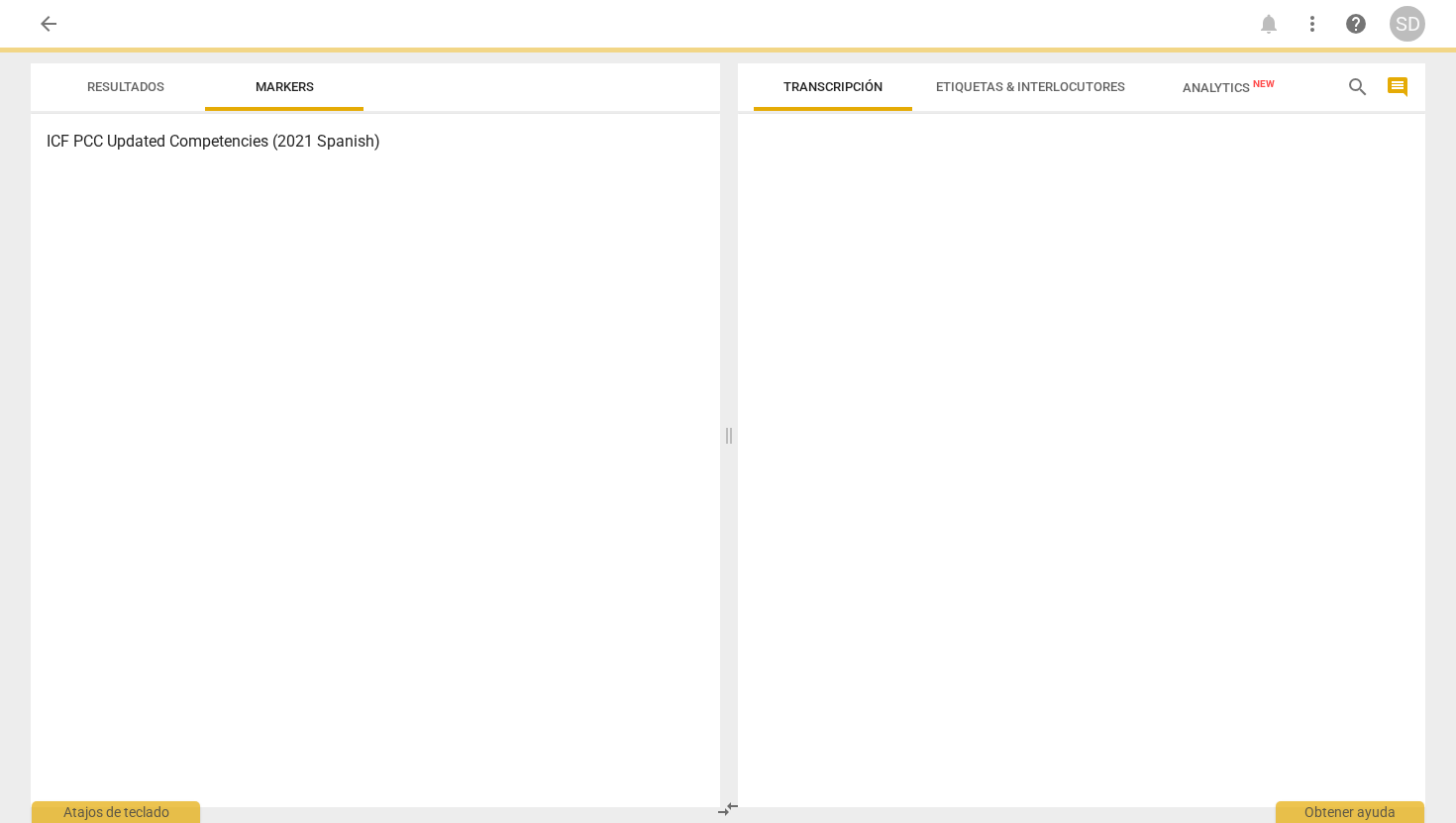 scroll, scrollTop: 0, scrollLeft: 0, axis: both 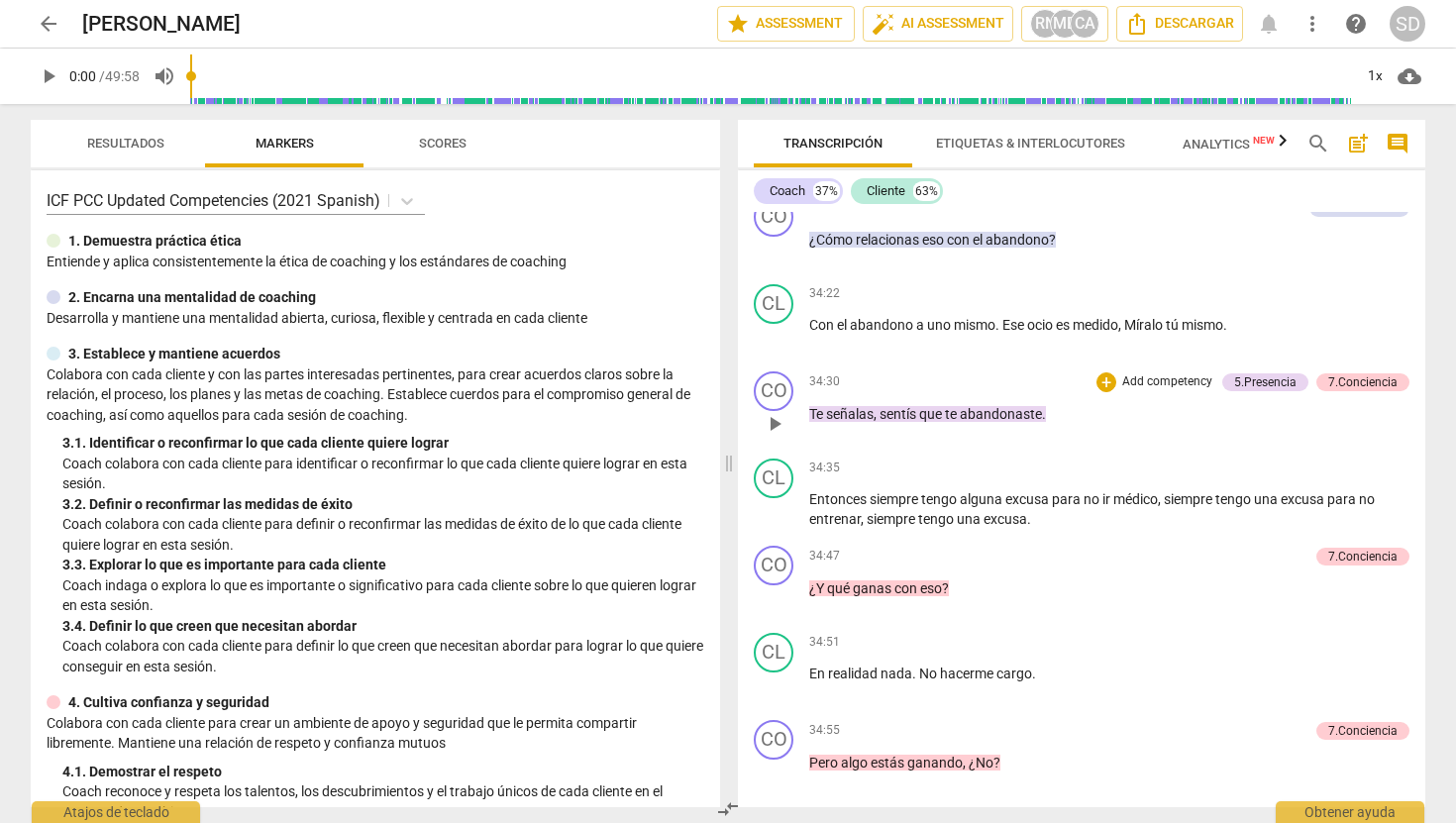 click on "play_arrow" at bounding box center (775, 424) 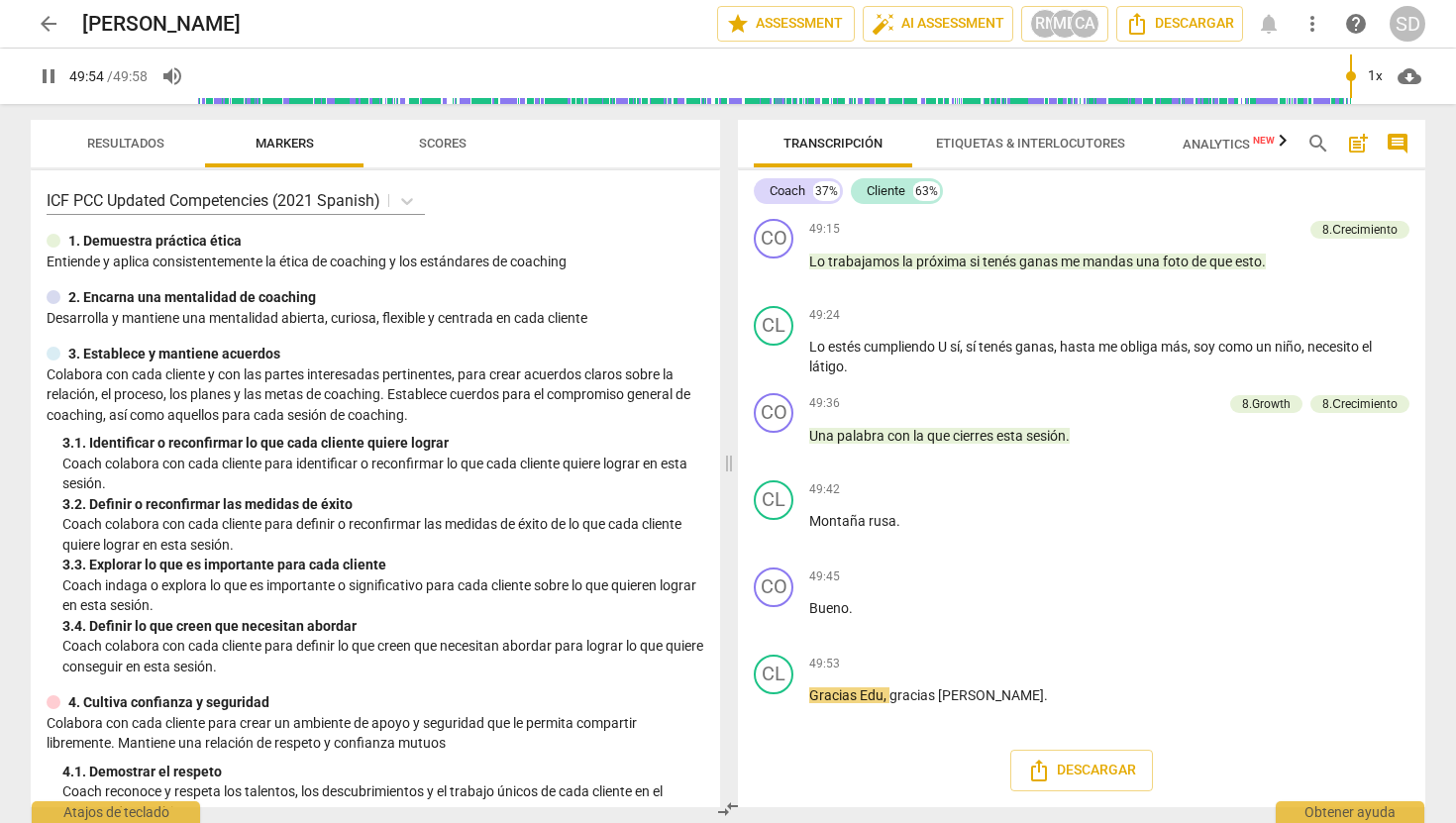 scroll, scrollTop: 23621, scrollLeft: 0, axis: vertical 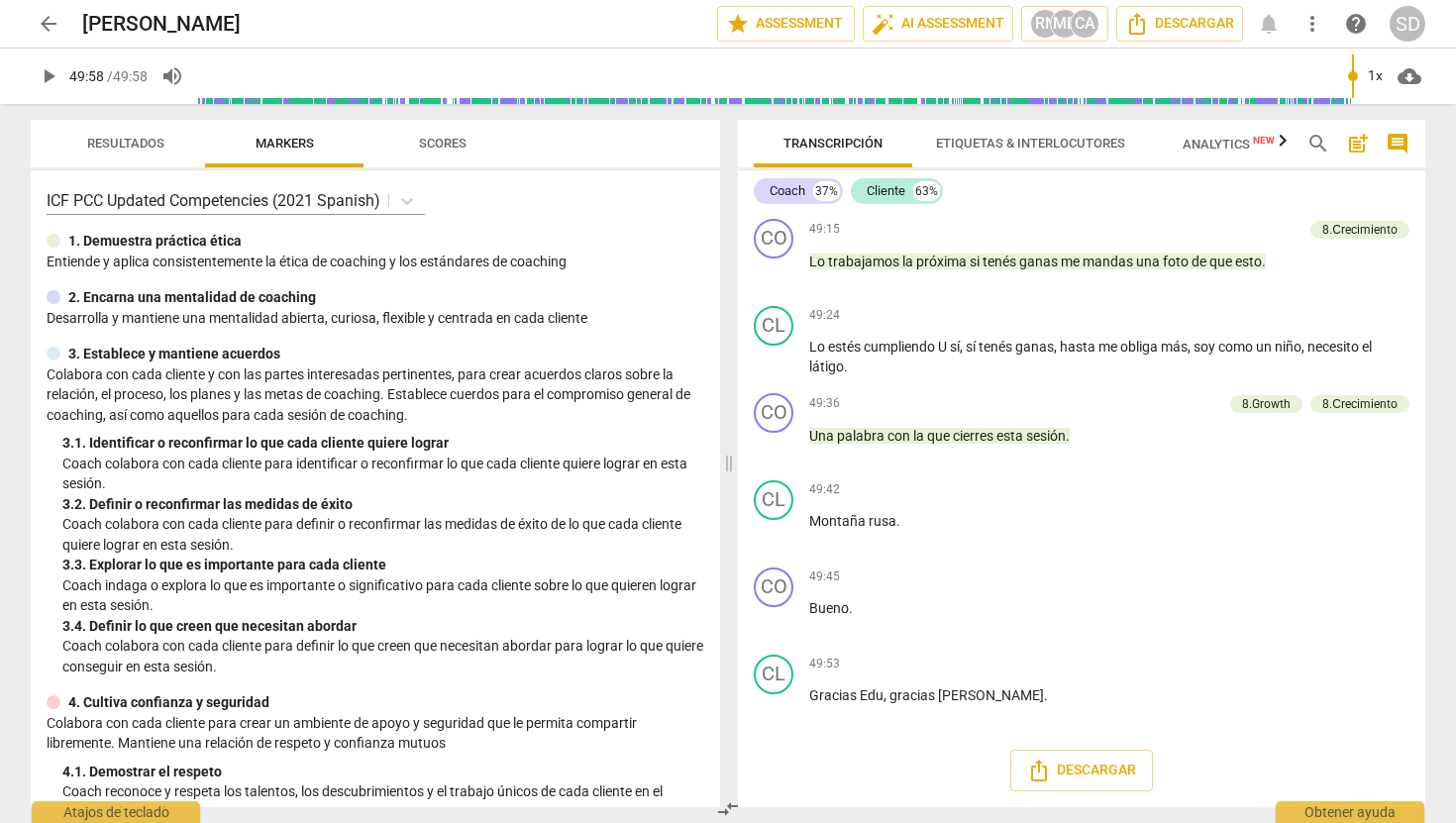 type on "2998" 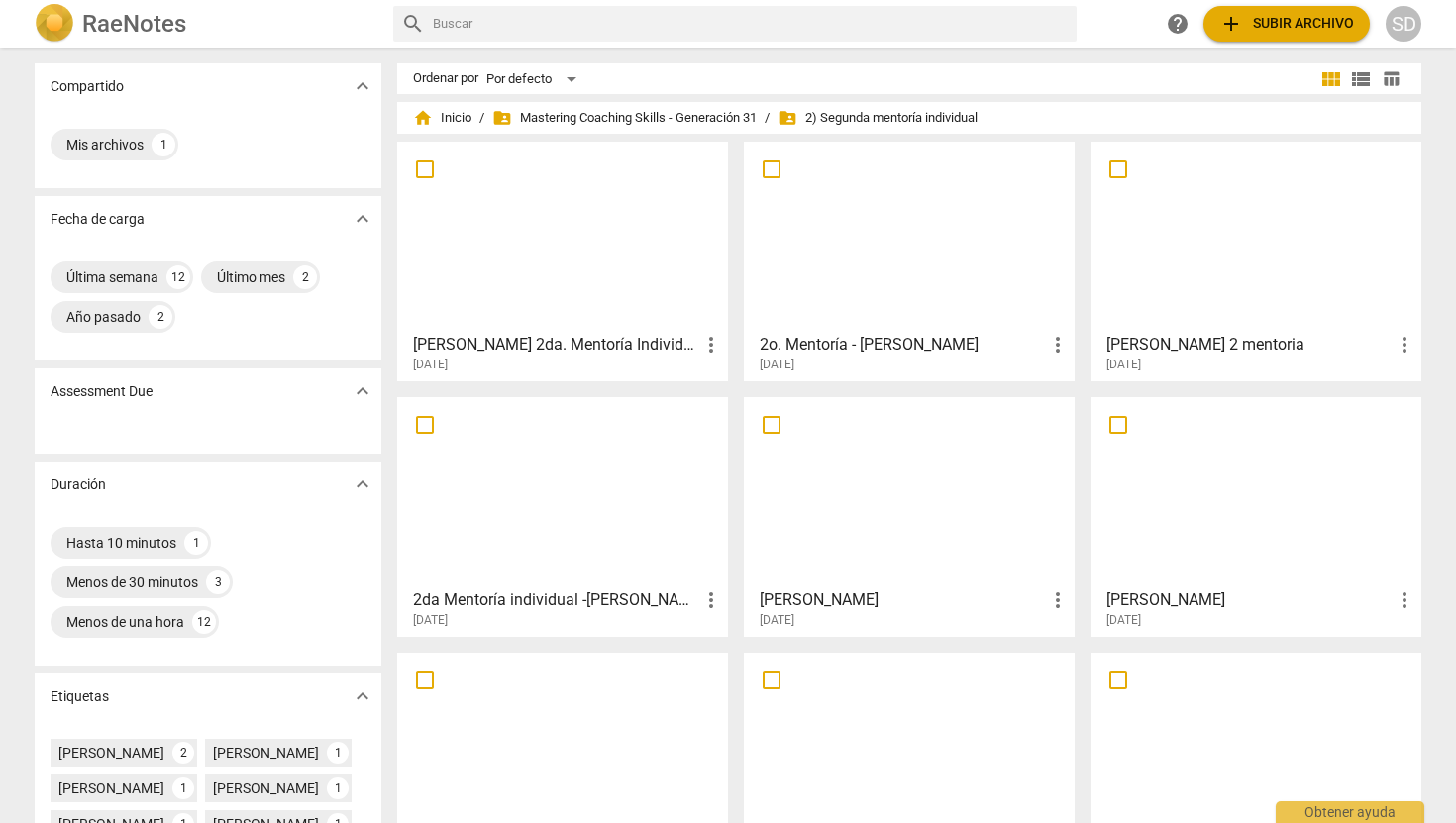 click on "2o. Mentoría - [PERSON_NAME]" at bounding box center [902, 345] 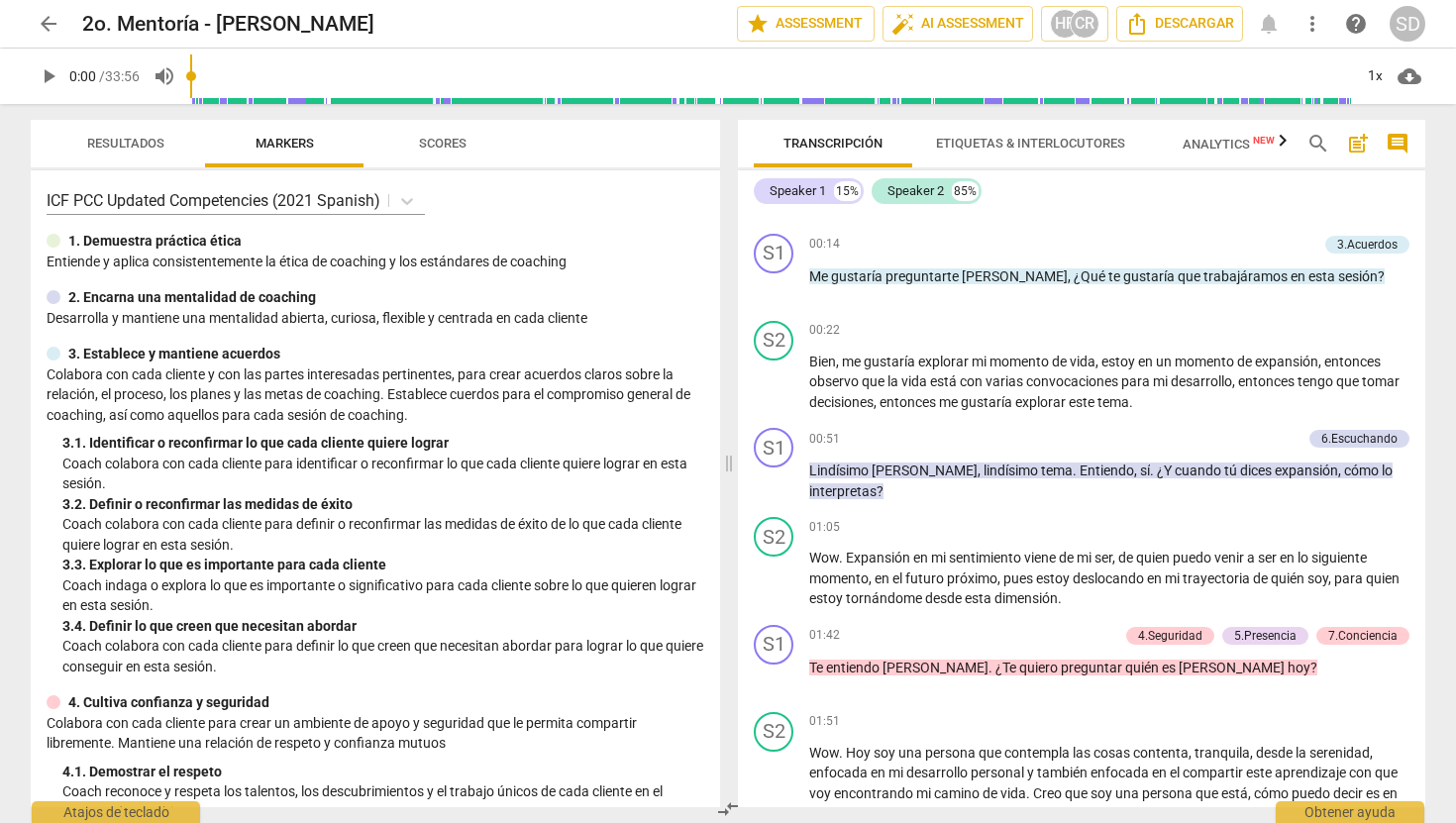 scroll, scrollTop: 406, scrollLeft: 0, axis: vertical 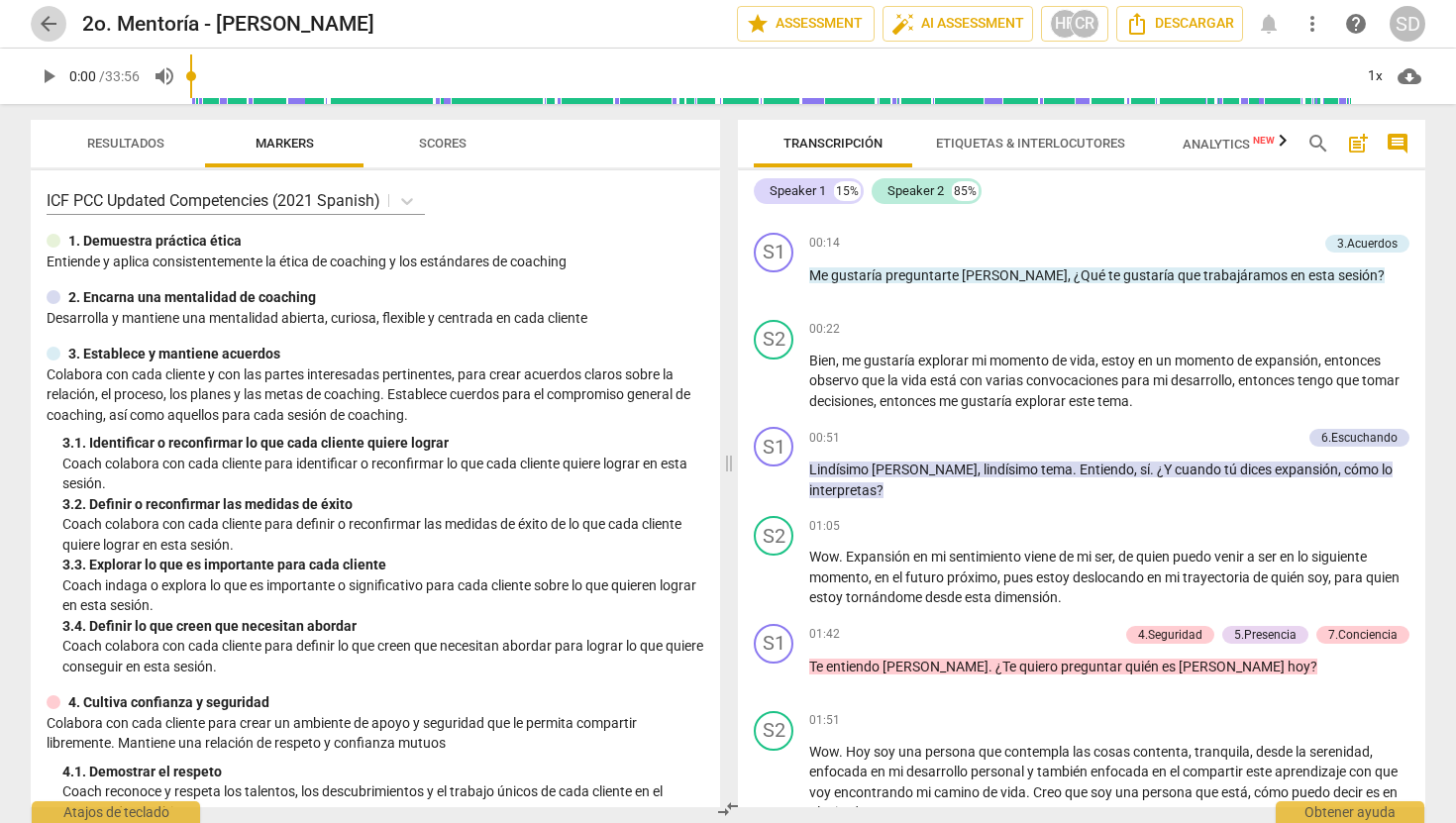 click on "arrow_back" at bounding box center [49, 24] 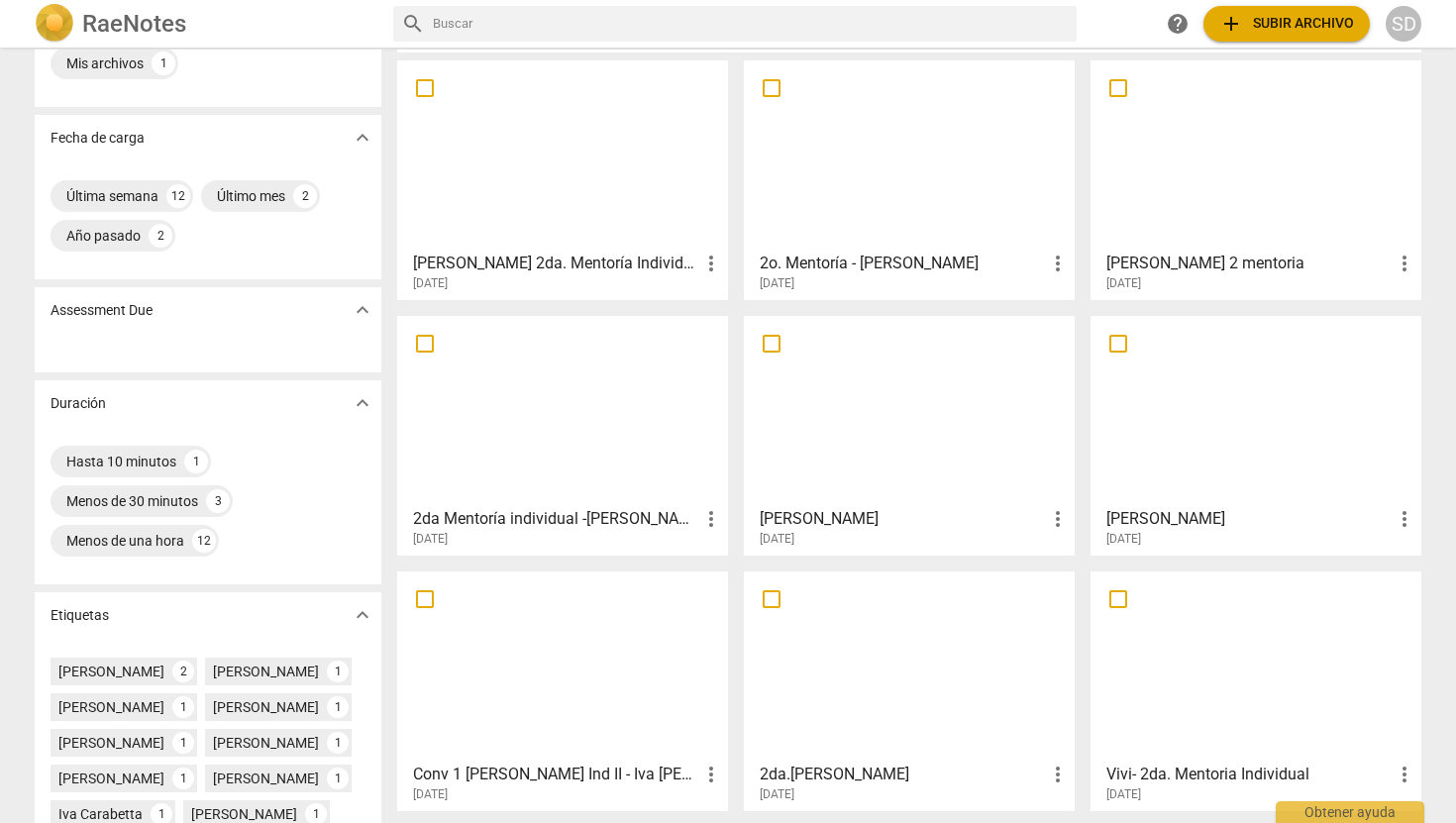 scroll, scrollTop: 85, scrollLeft: 0, axis: vertical 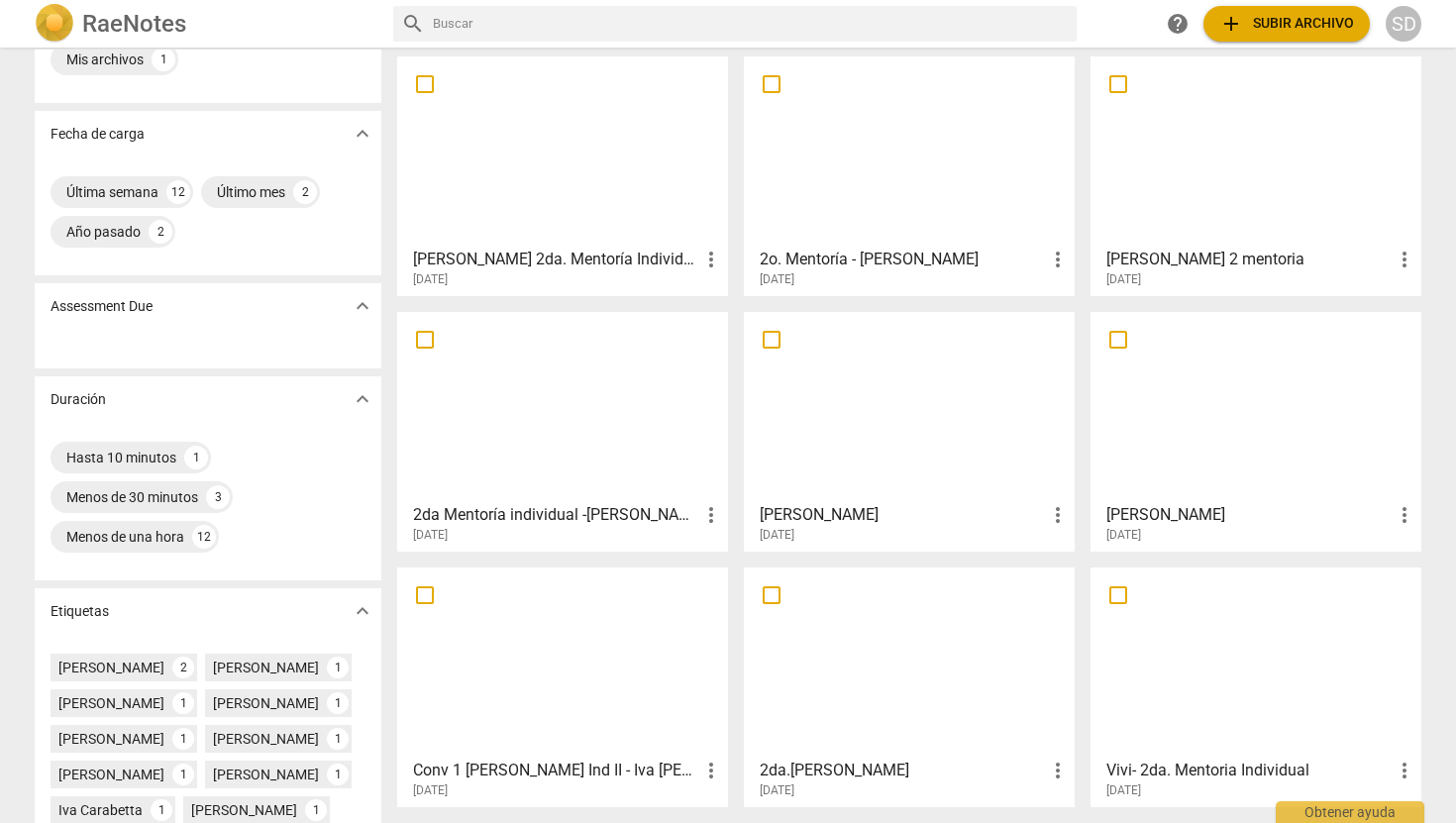 click on "[PERSON_NAME] 2da. Mentoría Individual" at bounding box center [556, 259] 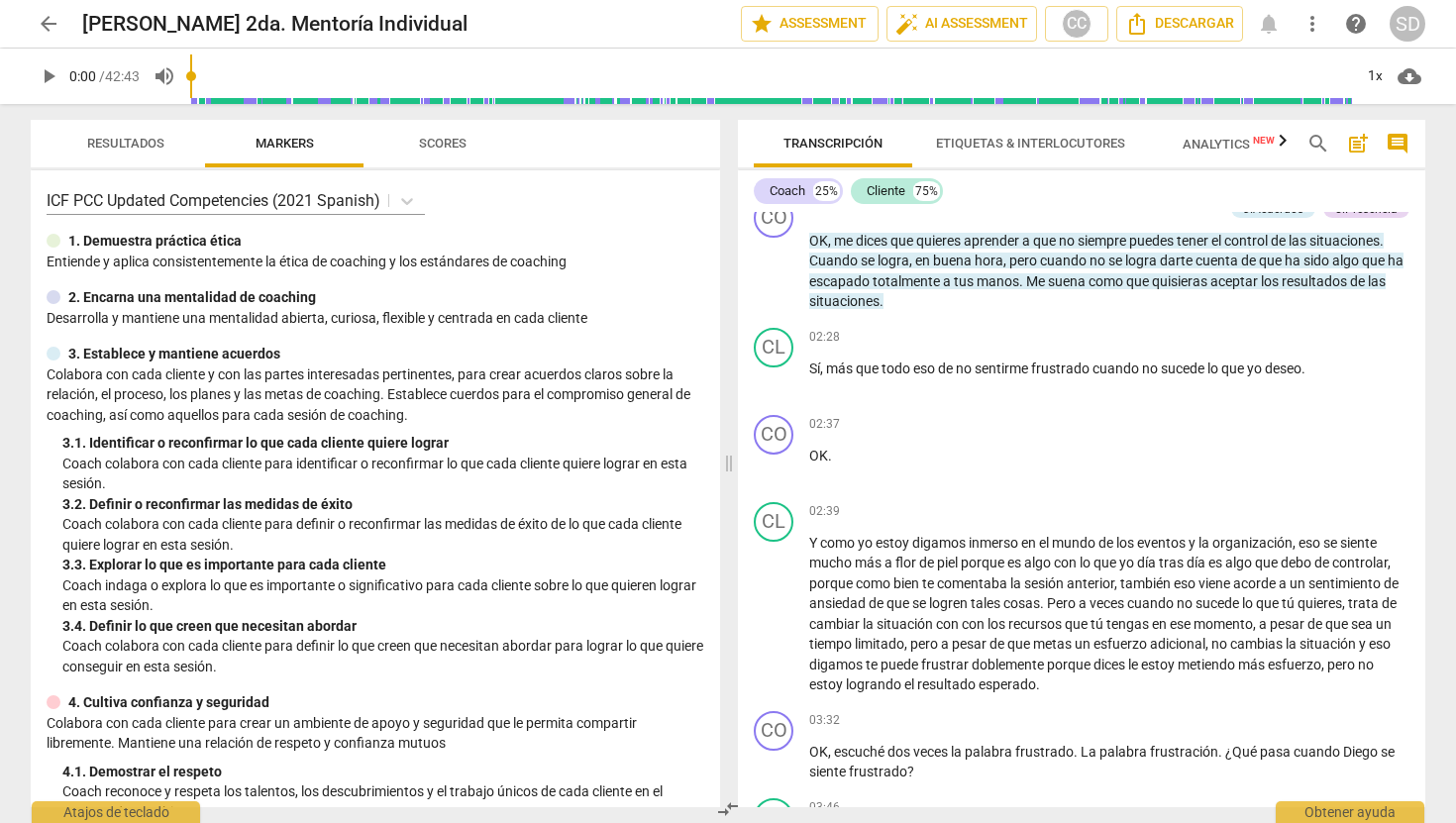 scroll, scrollTop: 0, scrollLeft: 0, axis: both 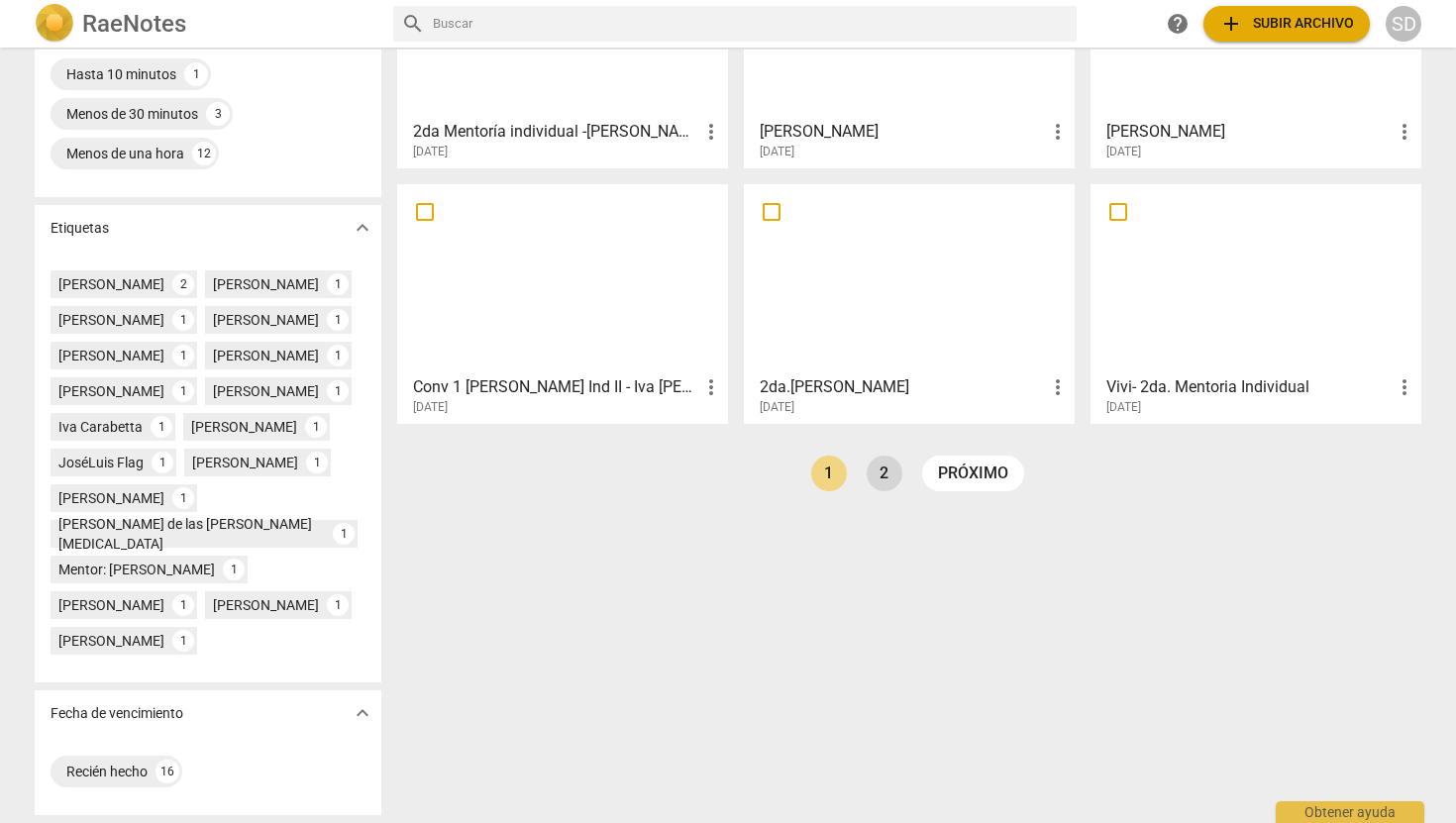 click on "2" at bounding box center [884, 473] 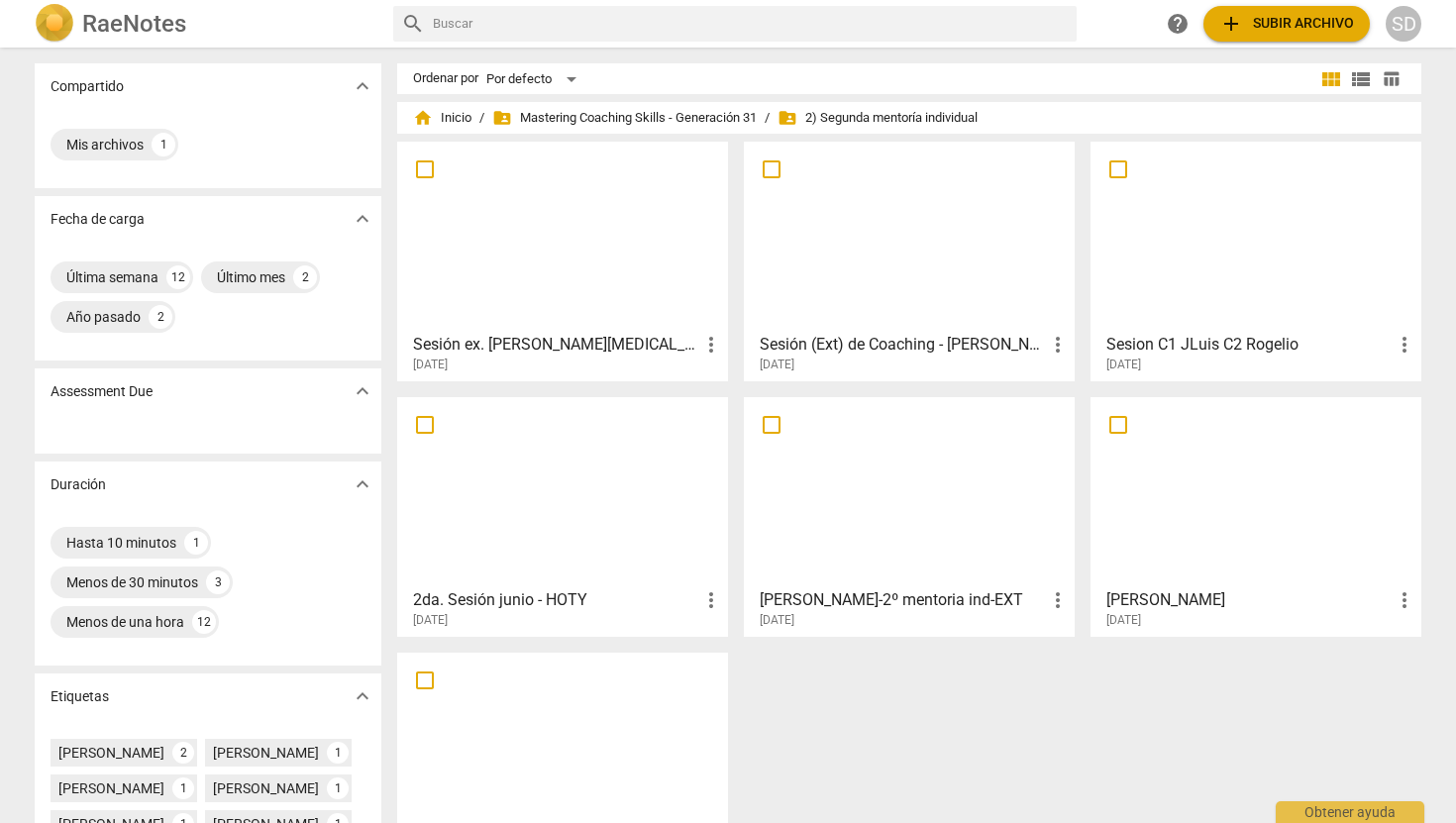 click at bounding box center (909, 491) 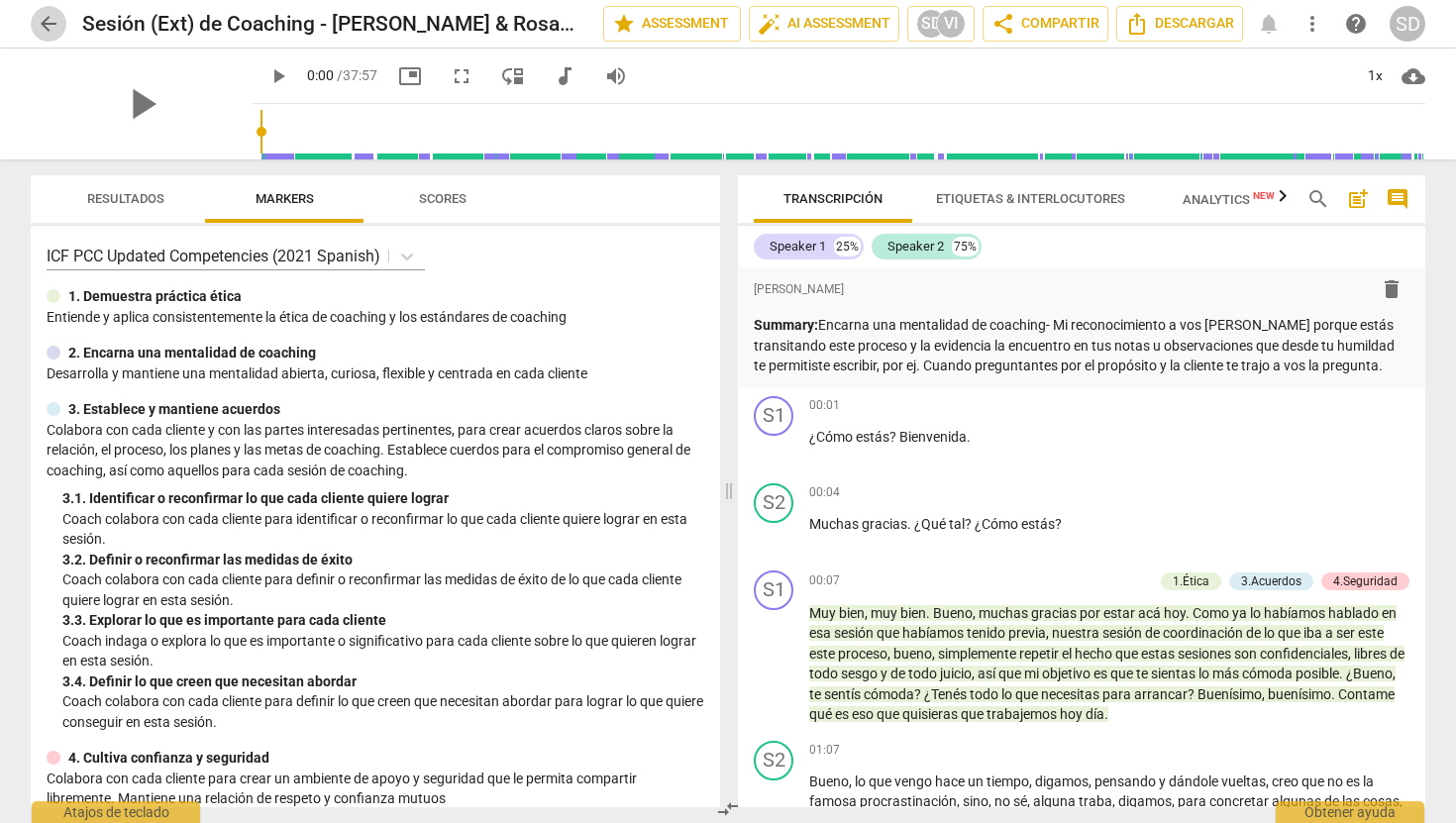 click on "arrow_back" at bounding box center [49, 24] 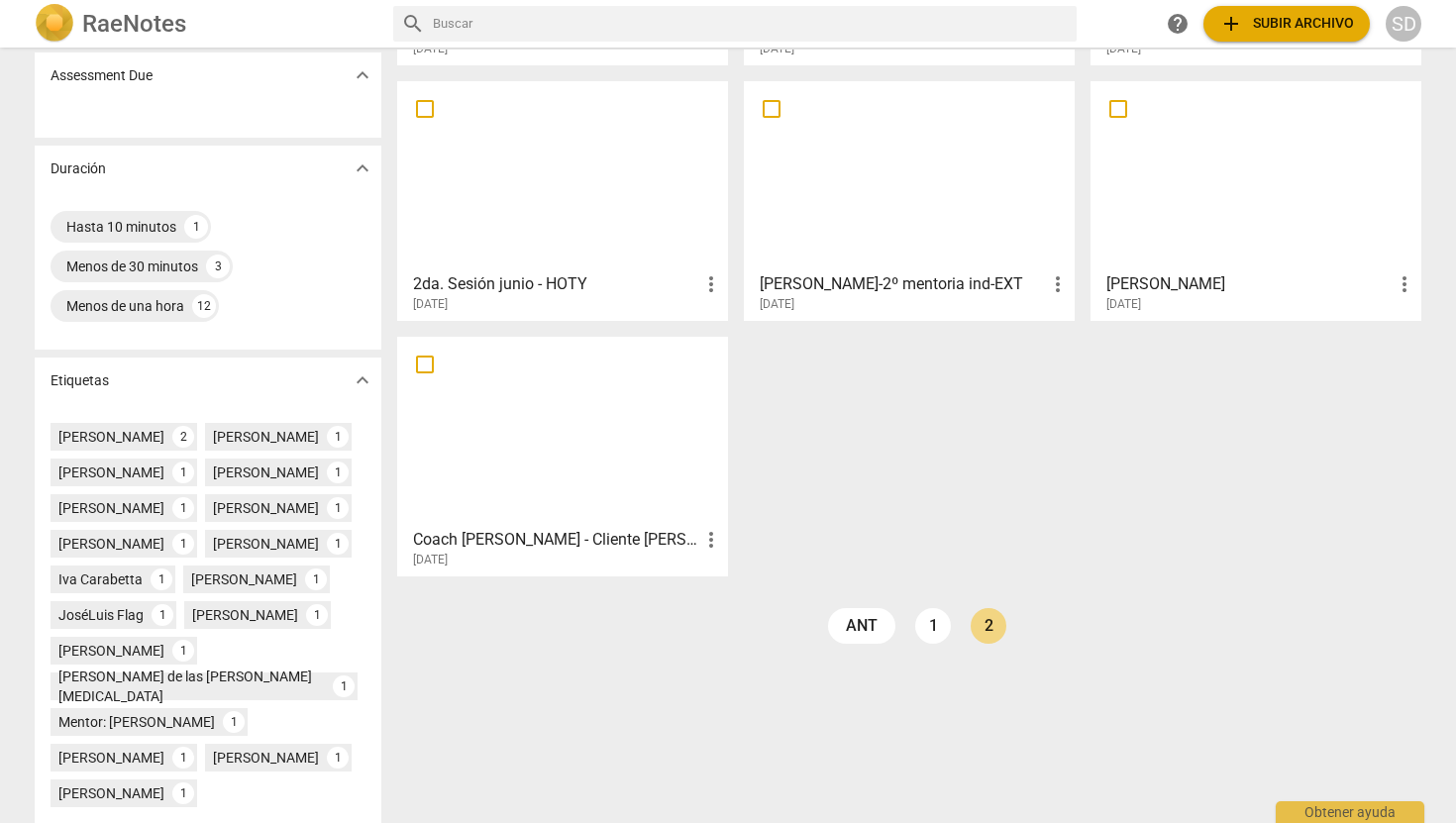 scroll, scrollTop: 381, scrollLeft: 0, axis: vertical 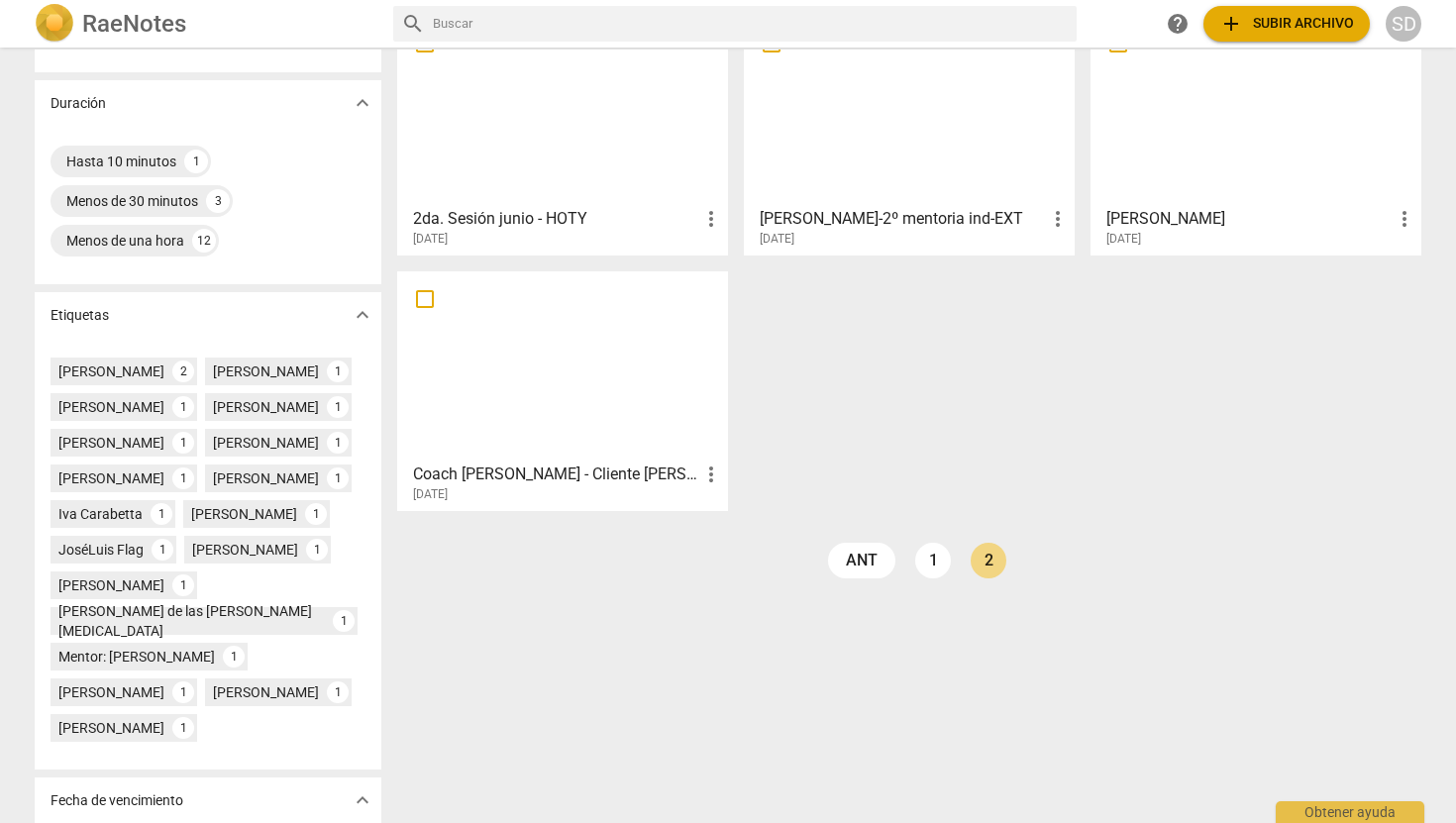 click at bounding box center [563, 365] 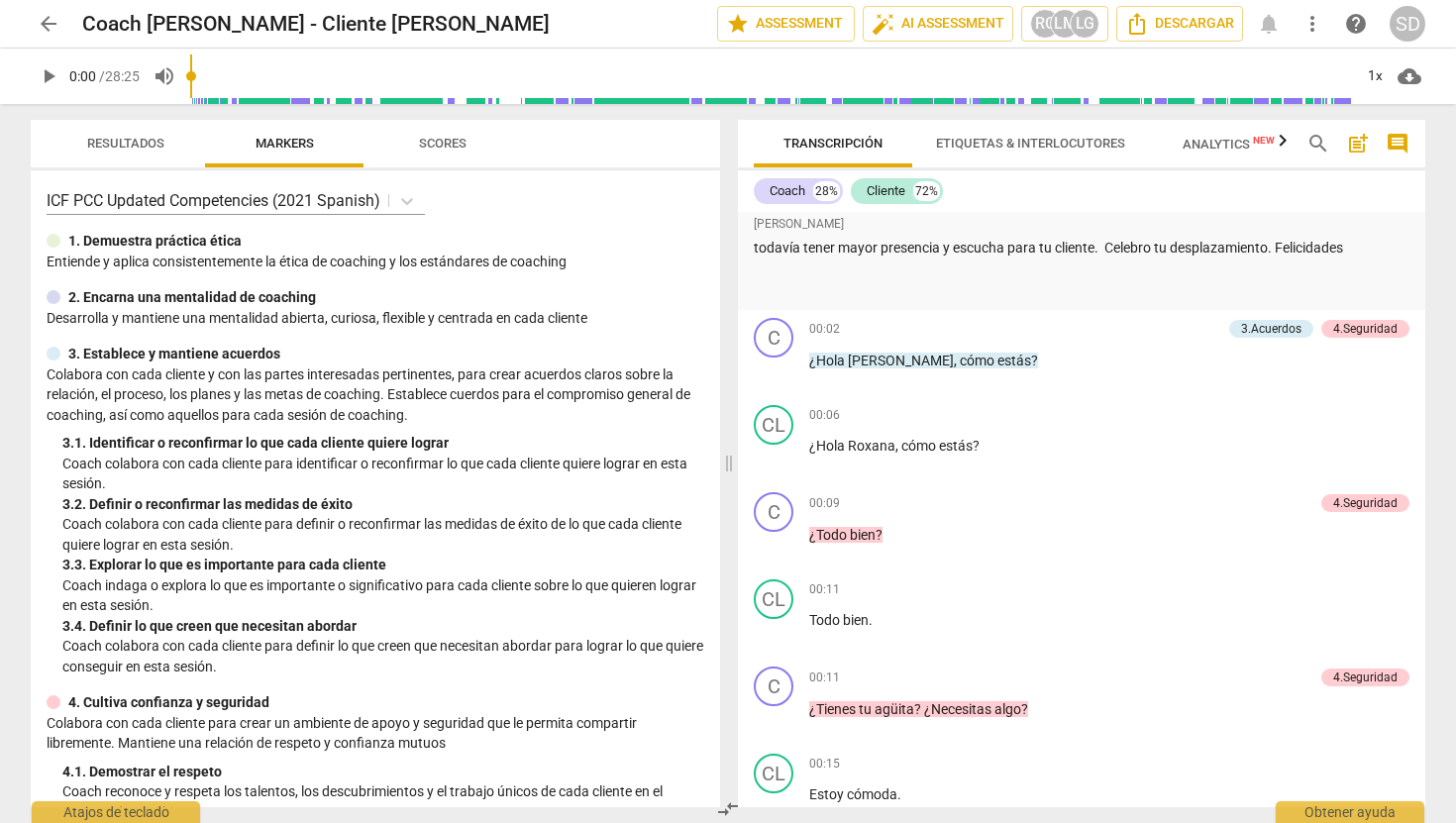 scroll, scrollTop: 0, scrollLeft: 0, axis: both 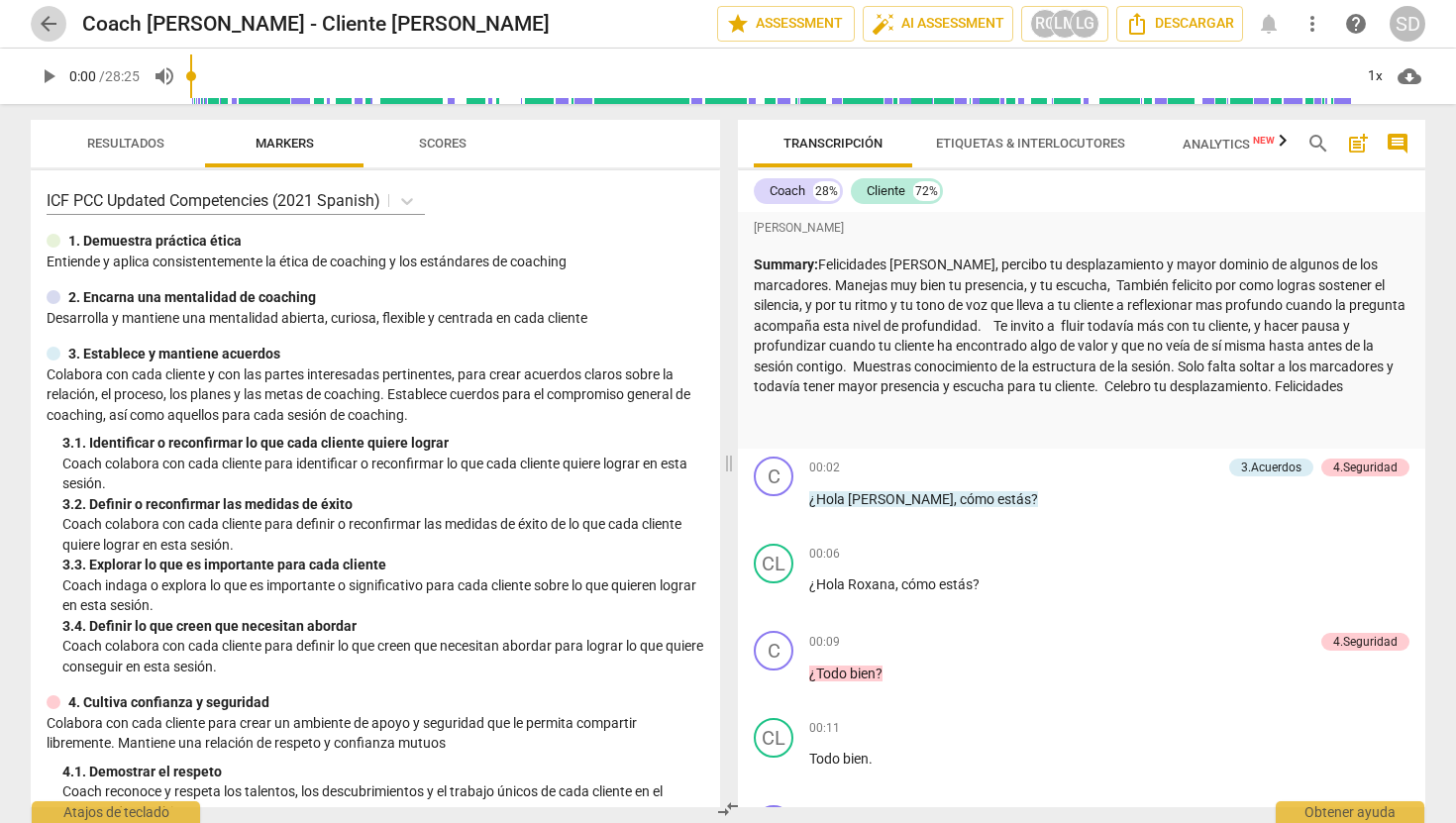 click on "arrow_back" at bounding box center [49, 24] 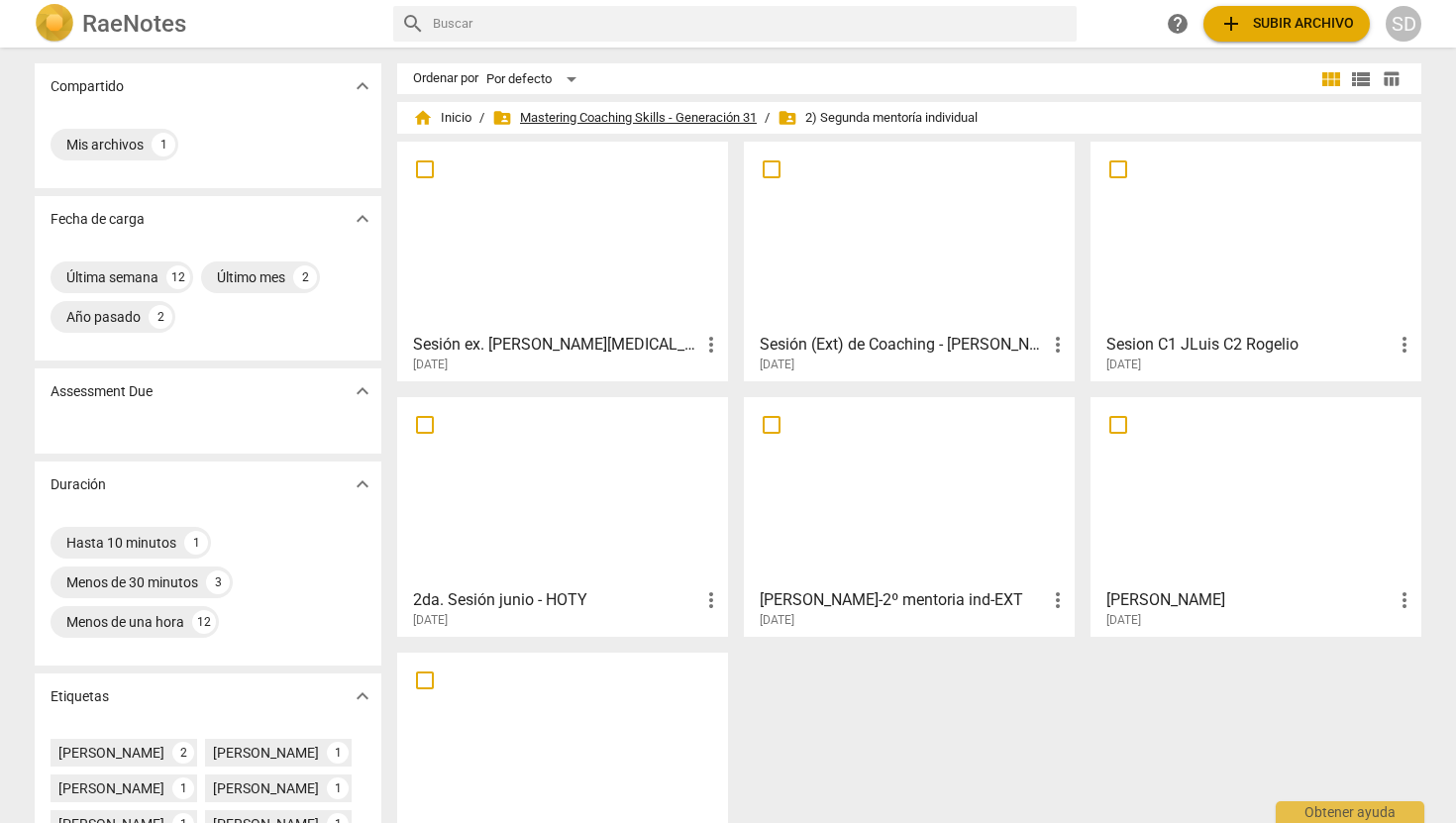click on "folder_shared Mastering Coaching Skills - Generación 31" at bounding box center (624, 118) 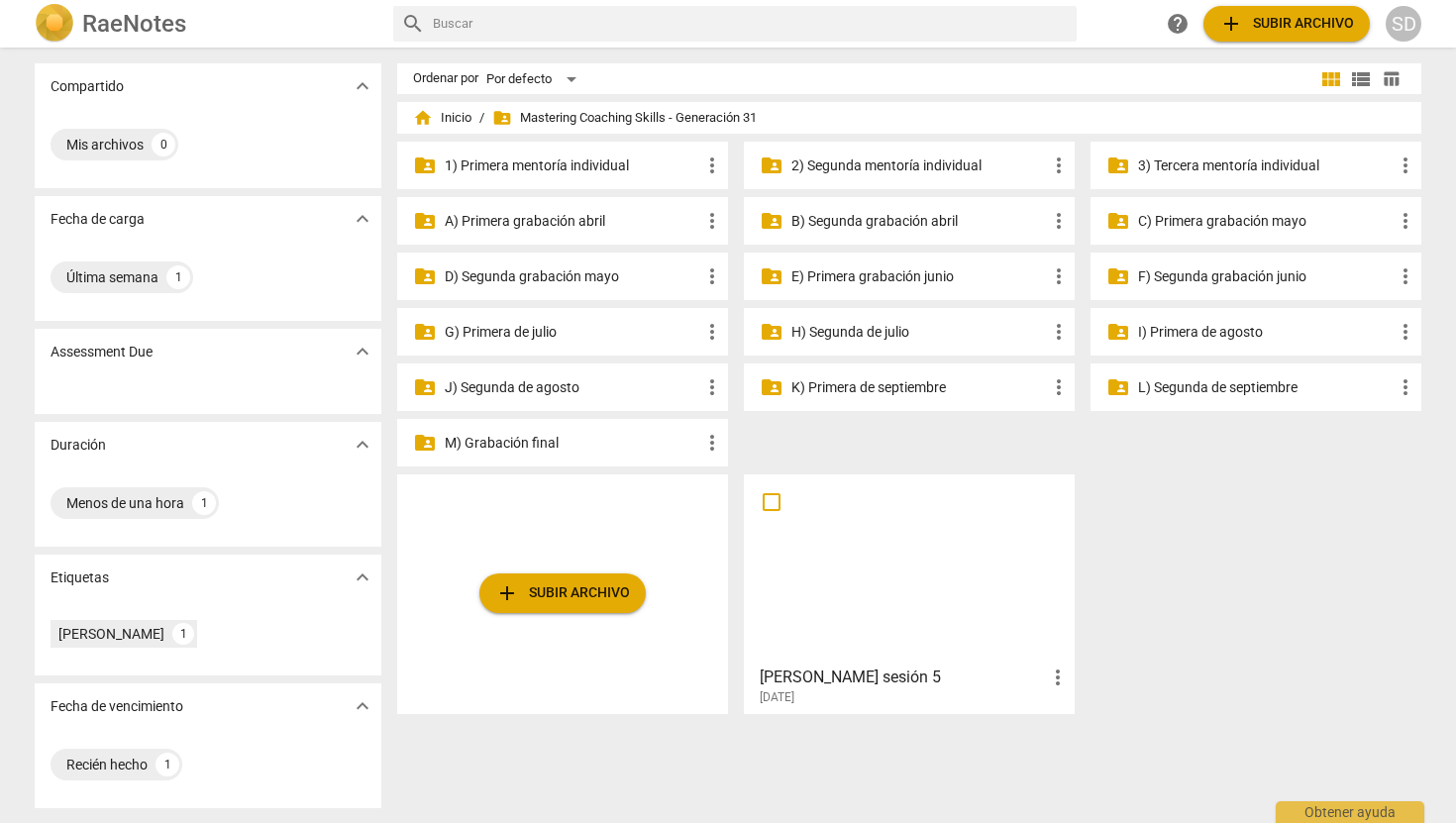 click on "1) Primera mentoría individual" at bounding box center [572, 165] 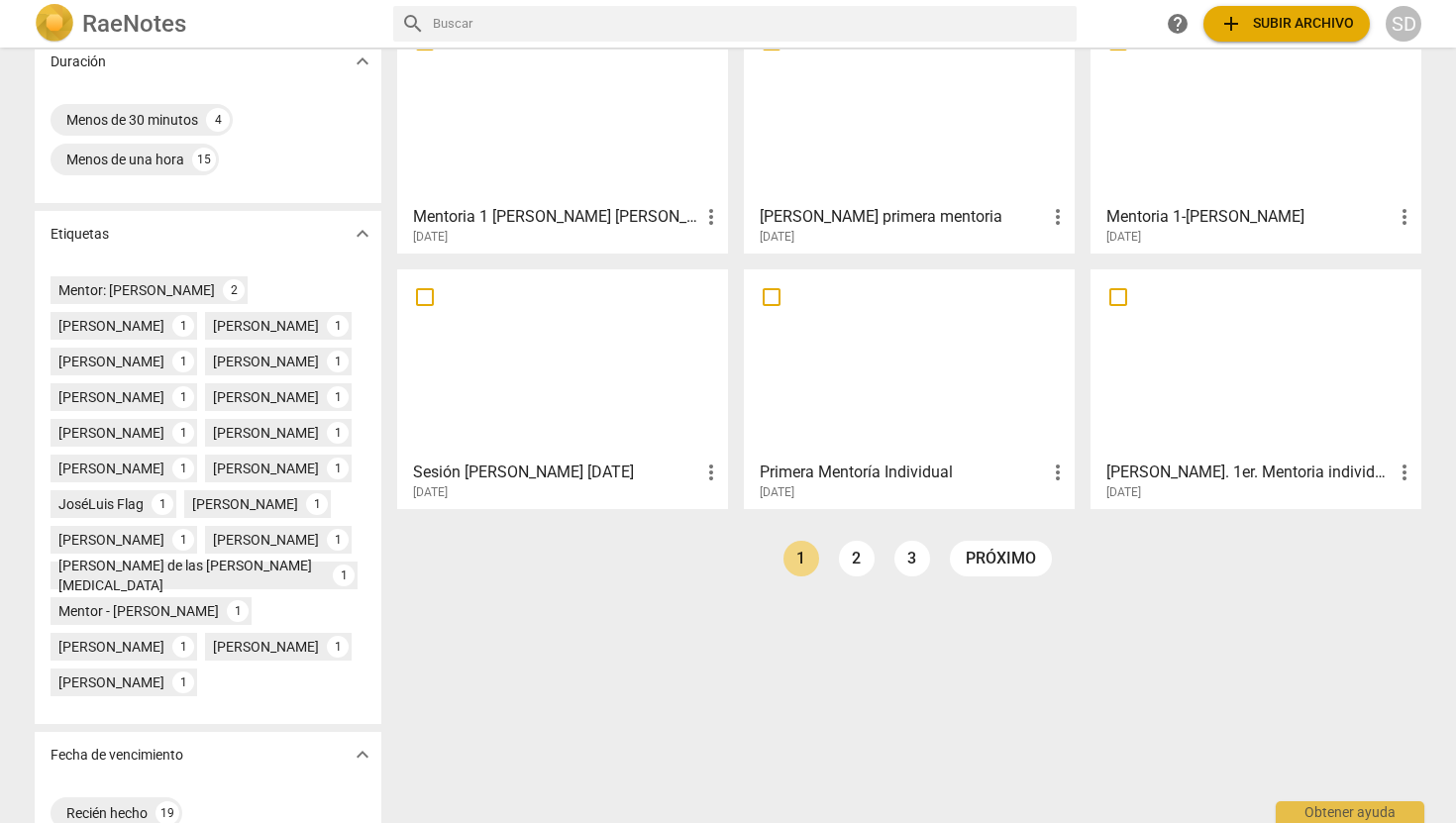 scroll, scrollTop: 496, scrollLeft: 0, axis: vertical 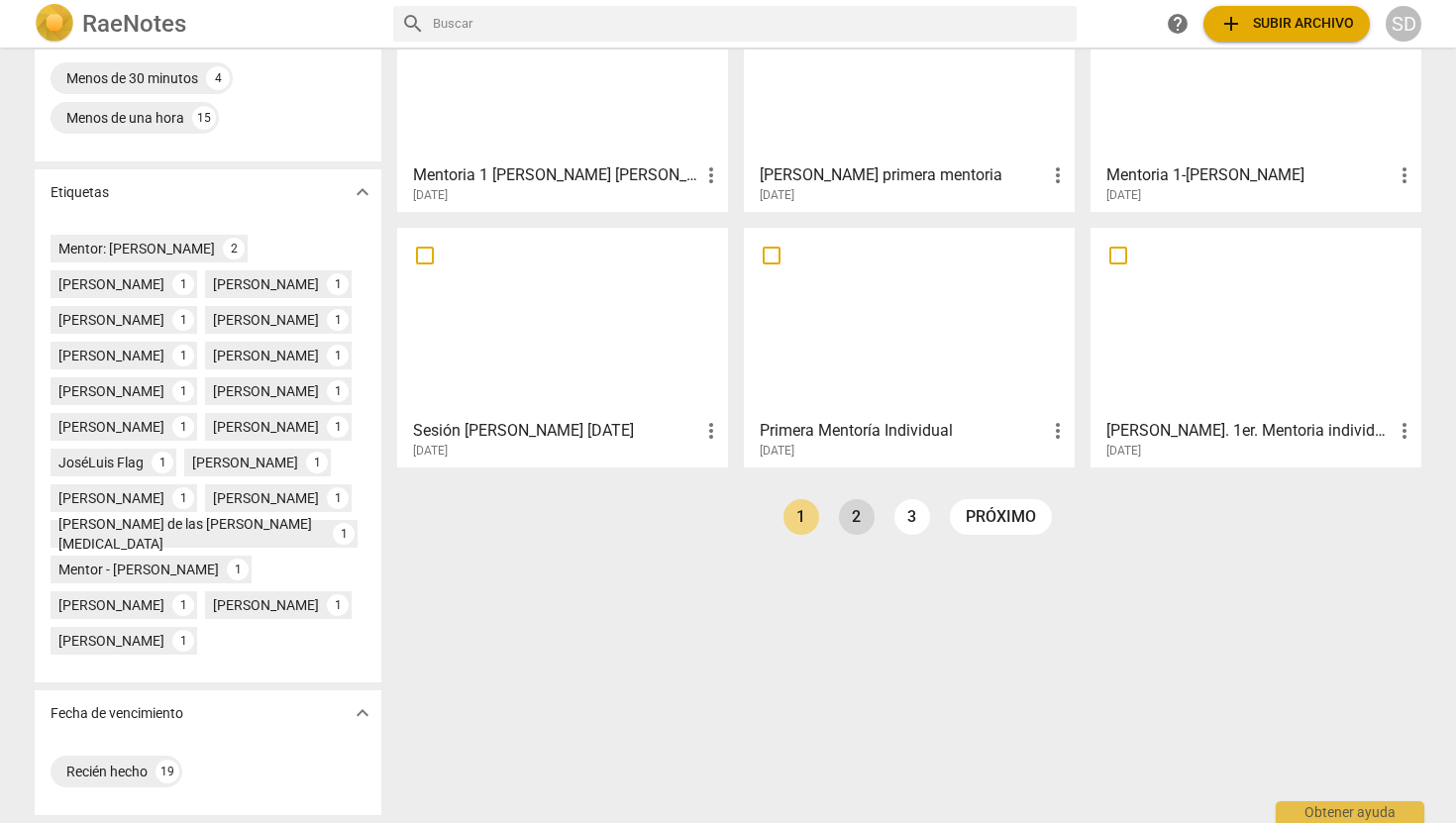 click on "2" at bounding box center [857, 517] 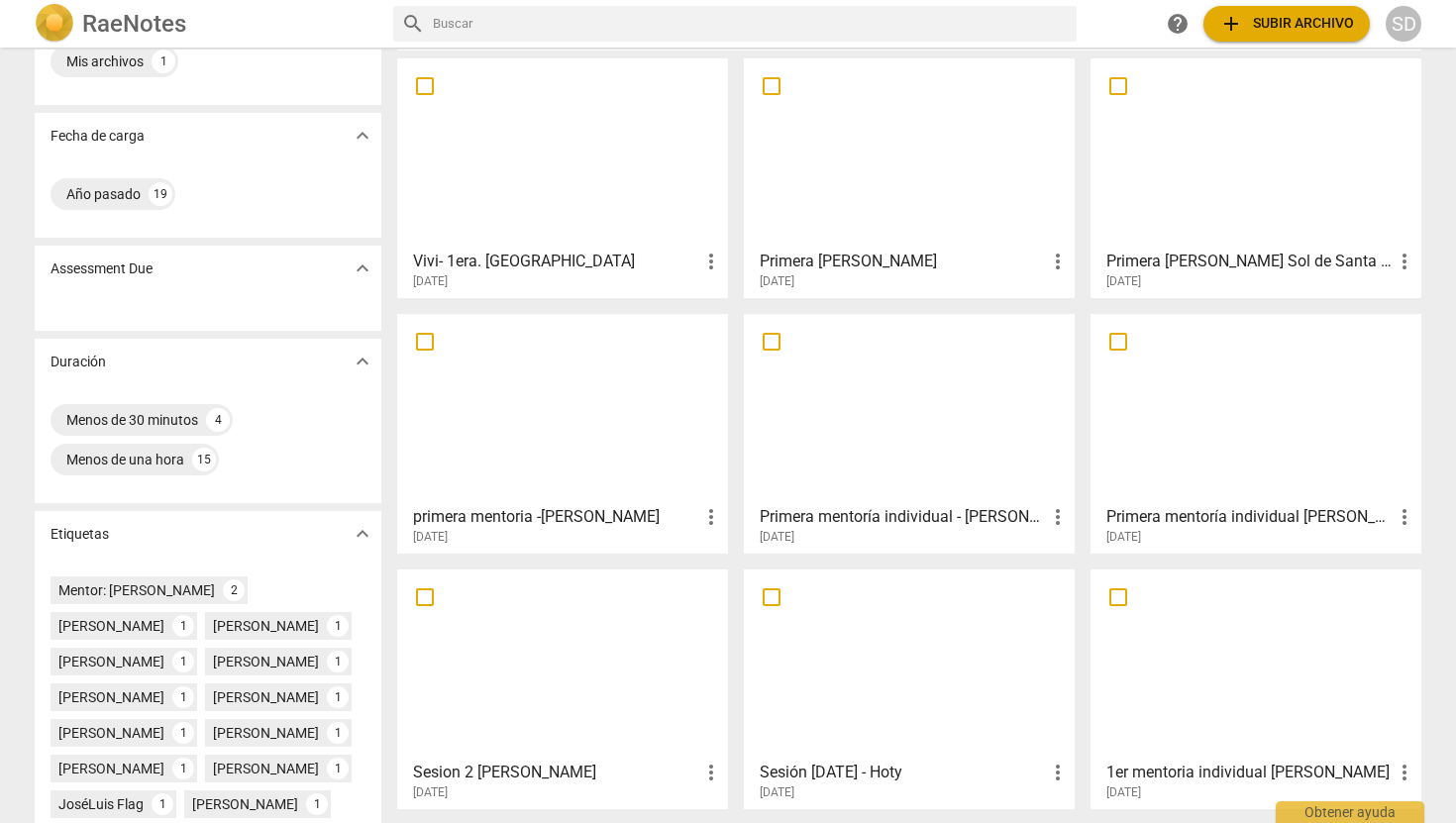 scroll, scrollTop: 116, scrollLeft: 0, axis: vertical 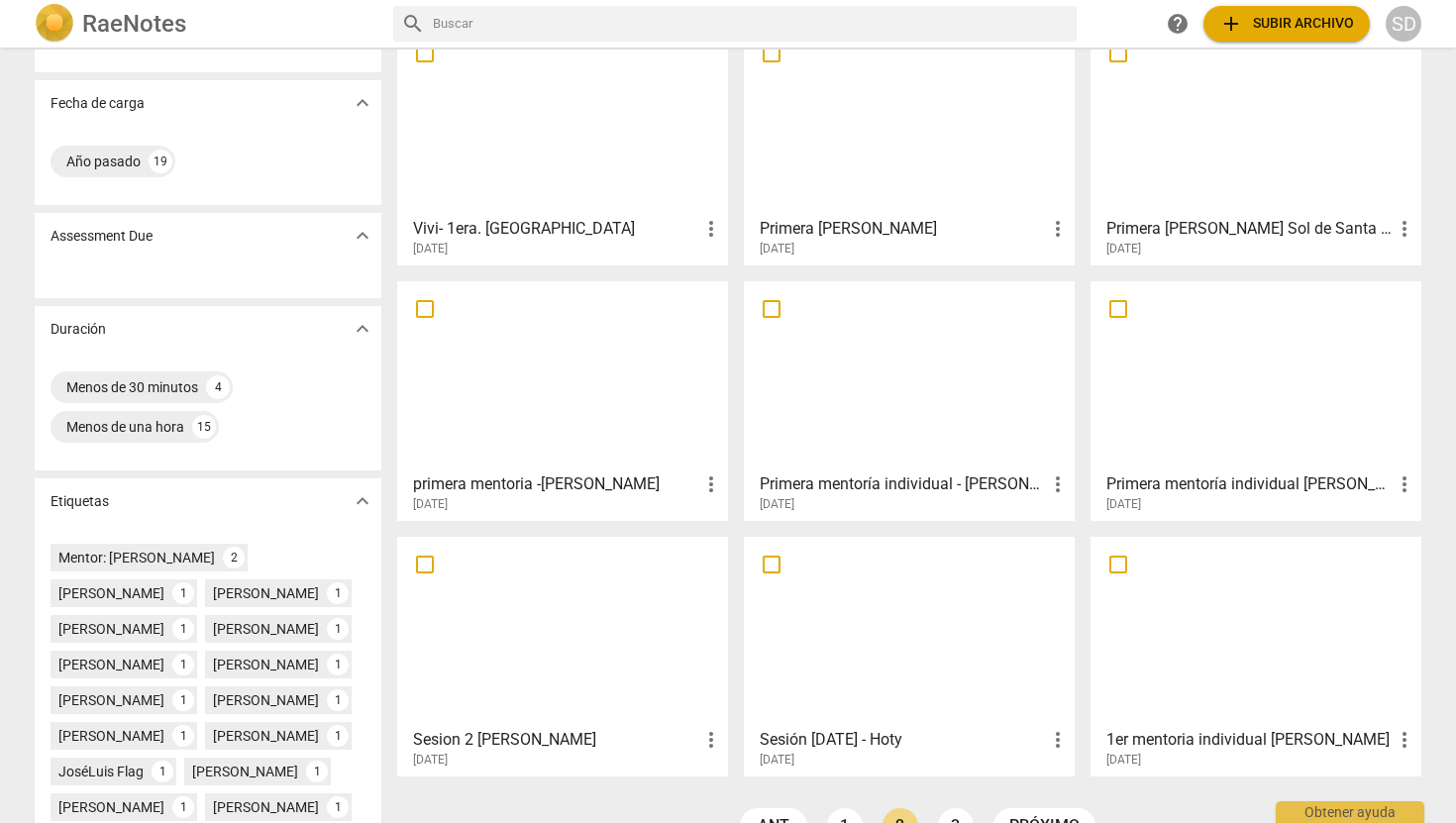 click on "Primera mentoría individual - [PERSON_NAME]" at bounding box center [902, 484] 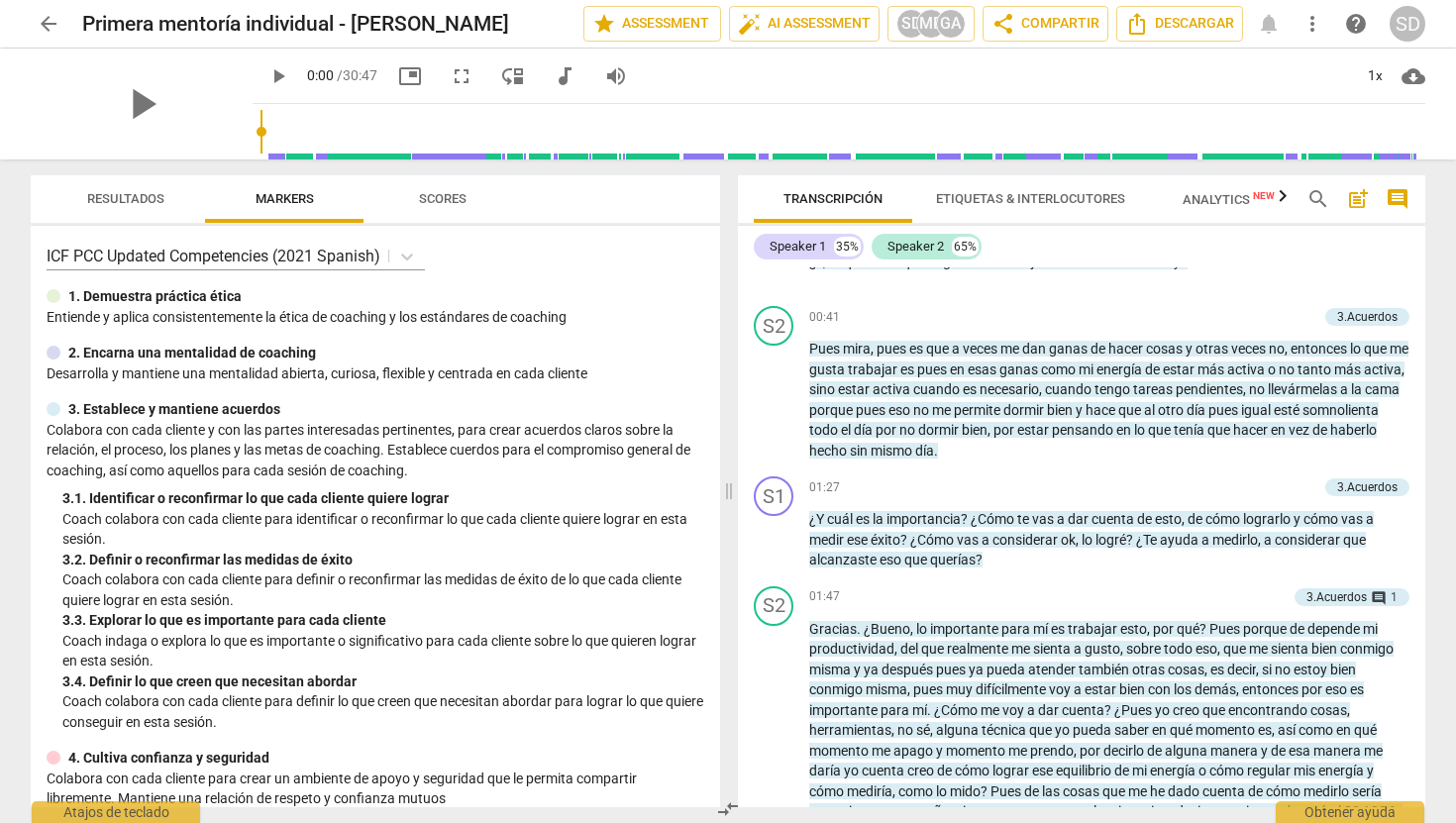 scroll, scrollTop: 0, scrollLeft: 0, axis: both 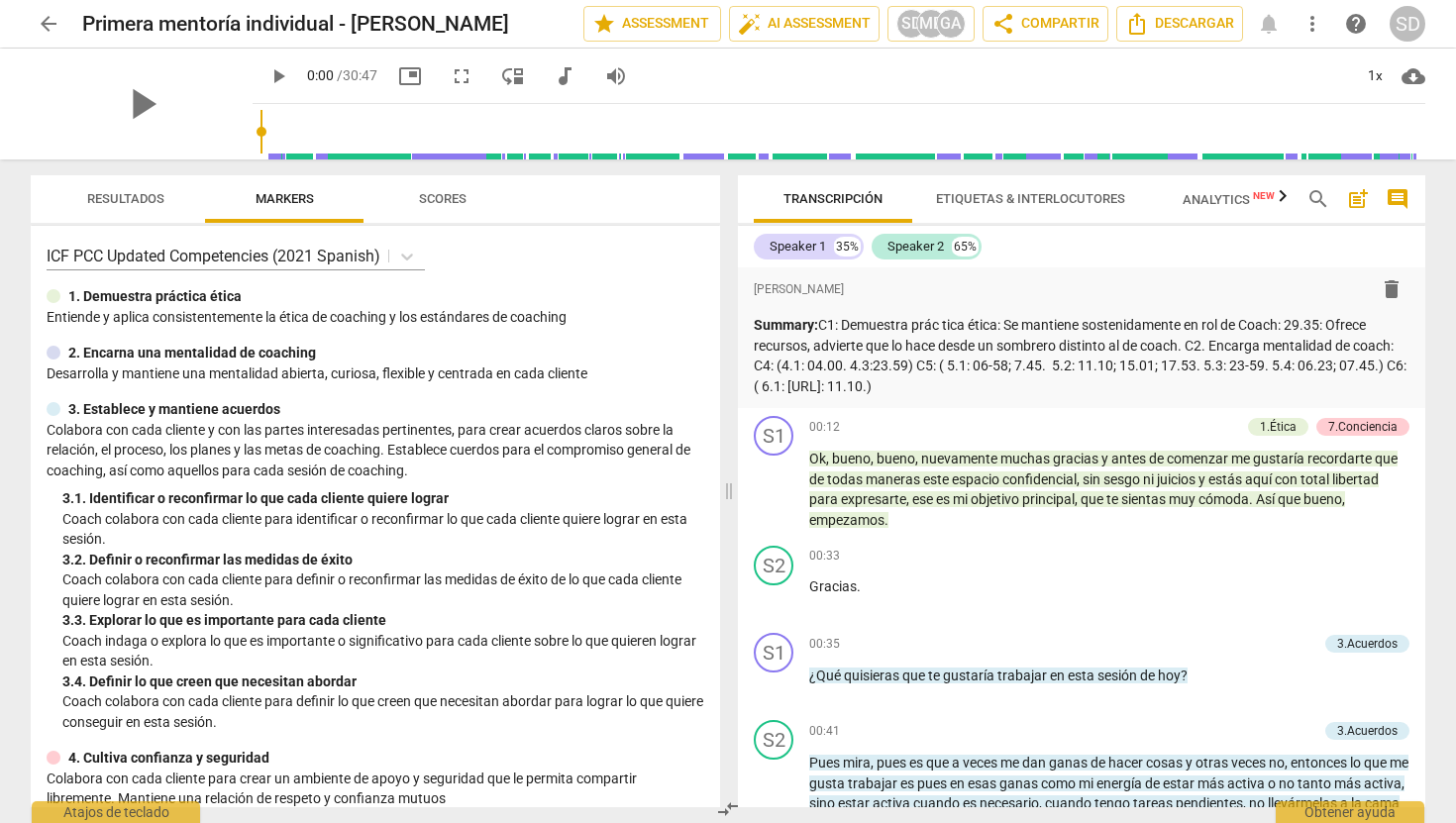 click on "arrow_back" at bounding box center (49, 24) 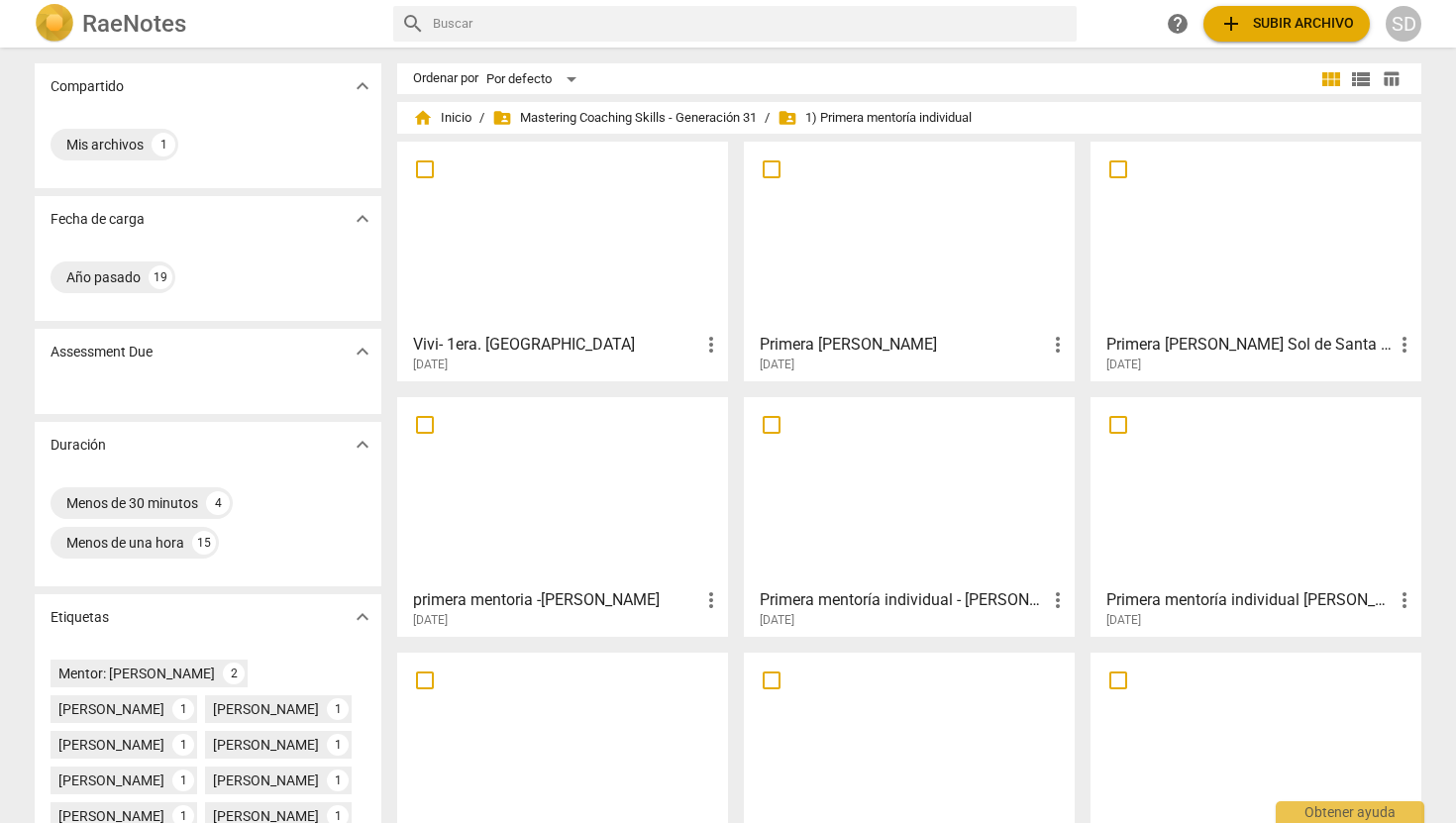 click on "Primera mentoría individual [PERSON_NAME]" at bounding box center [1249, 600] 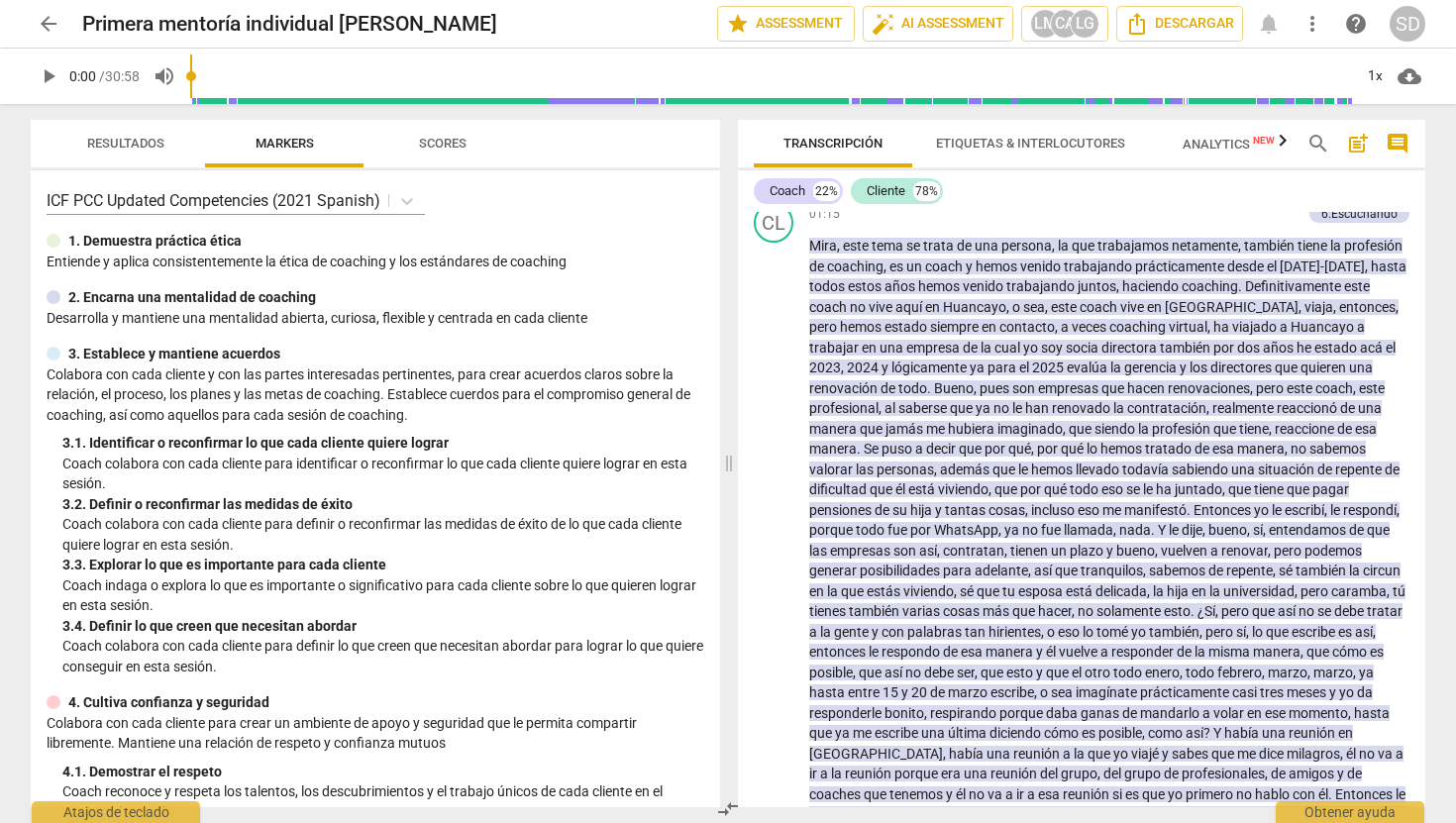scroll, scrollTop: 0, scrollLeft: 0, axis: both 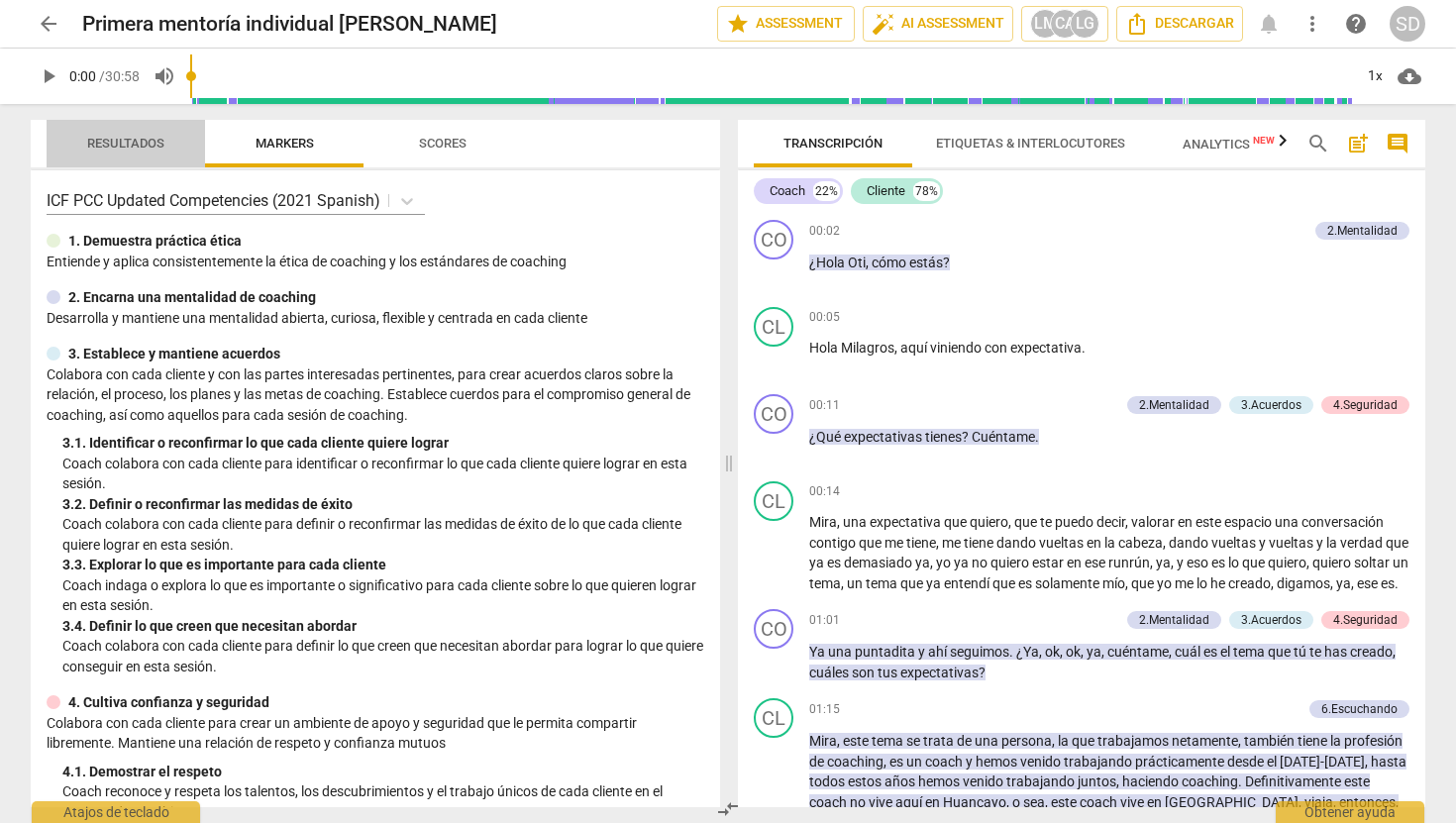 click on "Resultados" at bounding box center [126, 143] 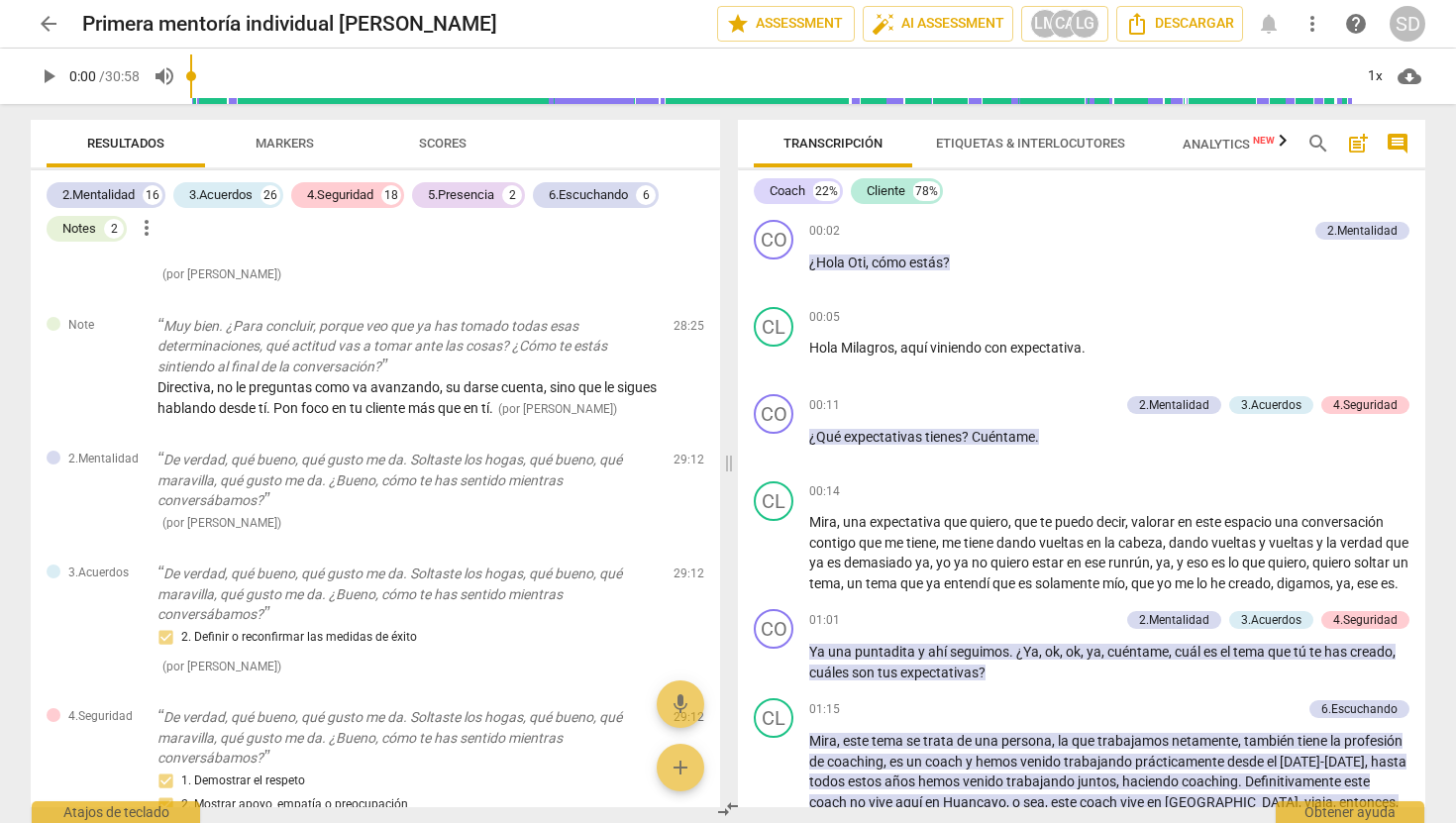 scroll, scrollTop: 10658, scrollLeft: 0, axis: vertical 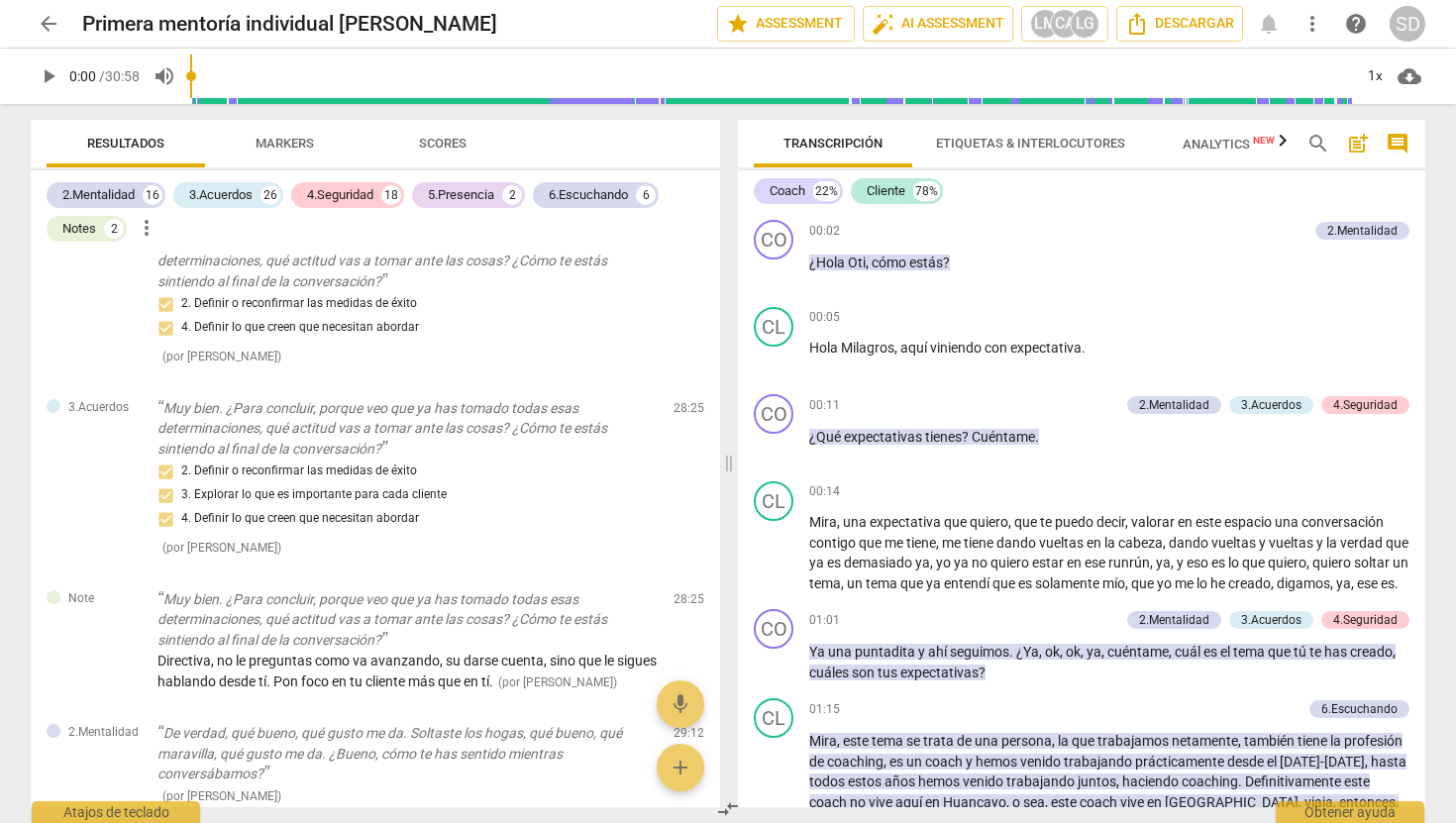 click on "arrow_back" at bounding box center (49, 24) 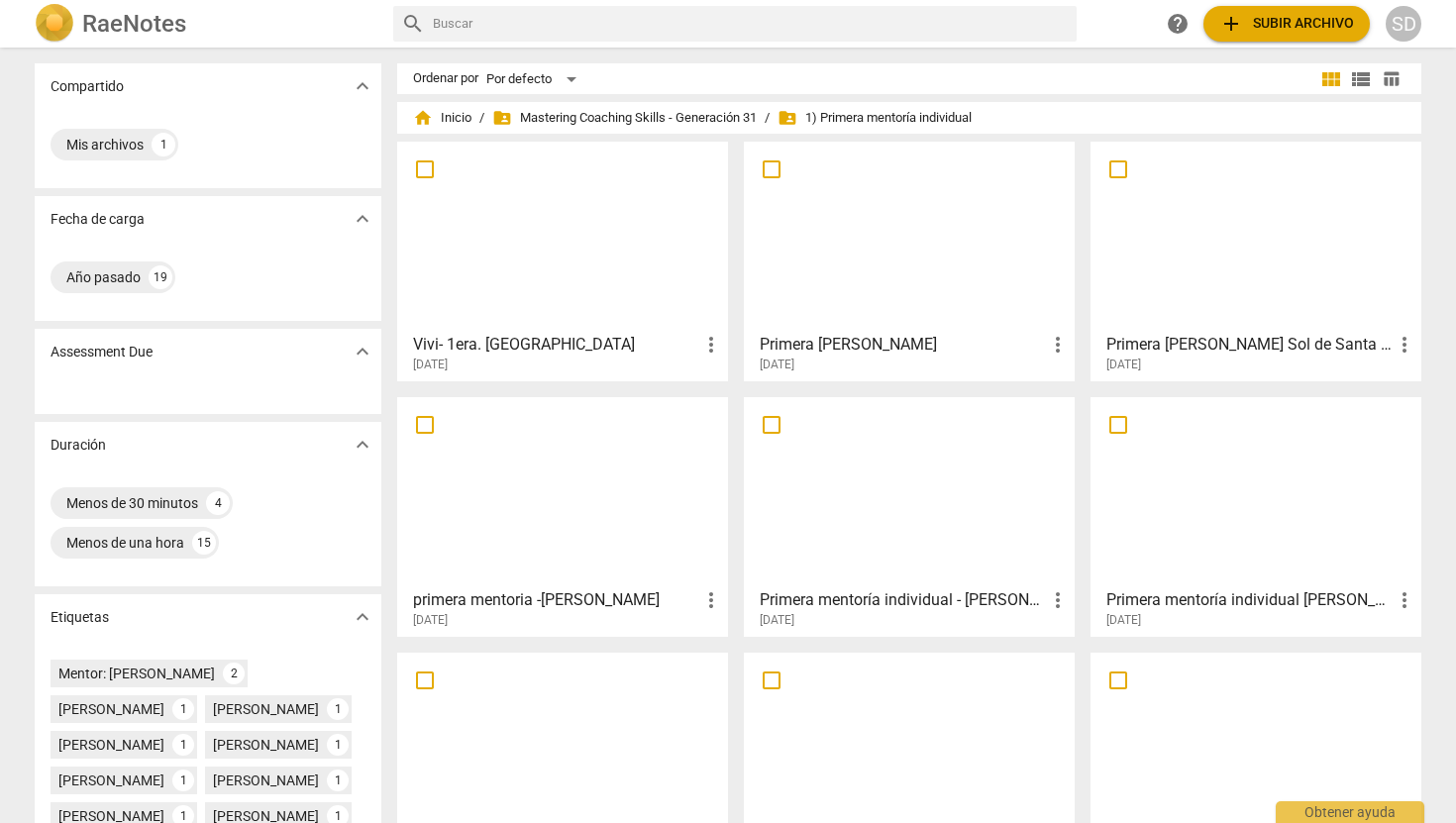 click at bounding box center [909, 236] 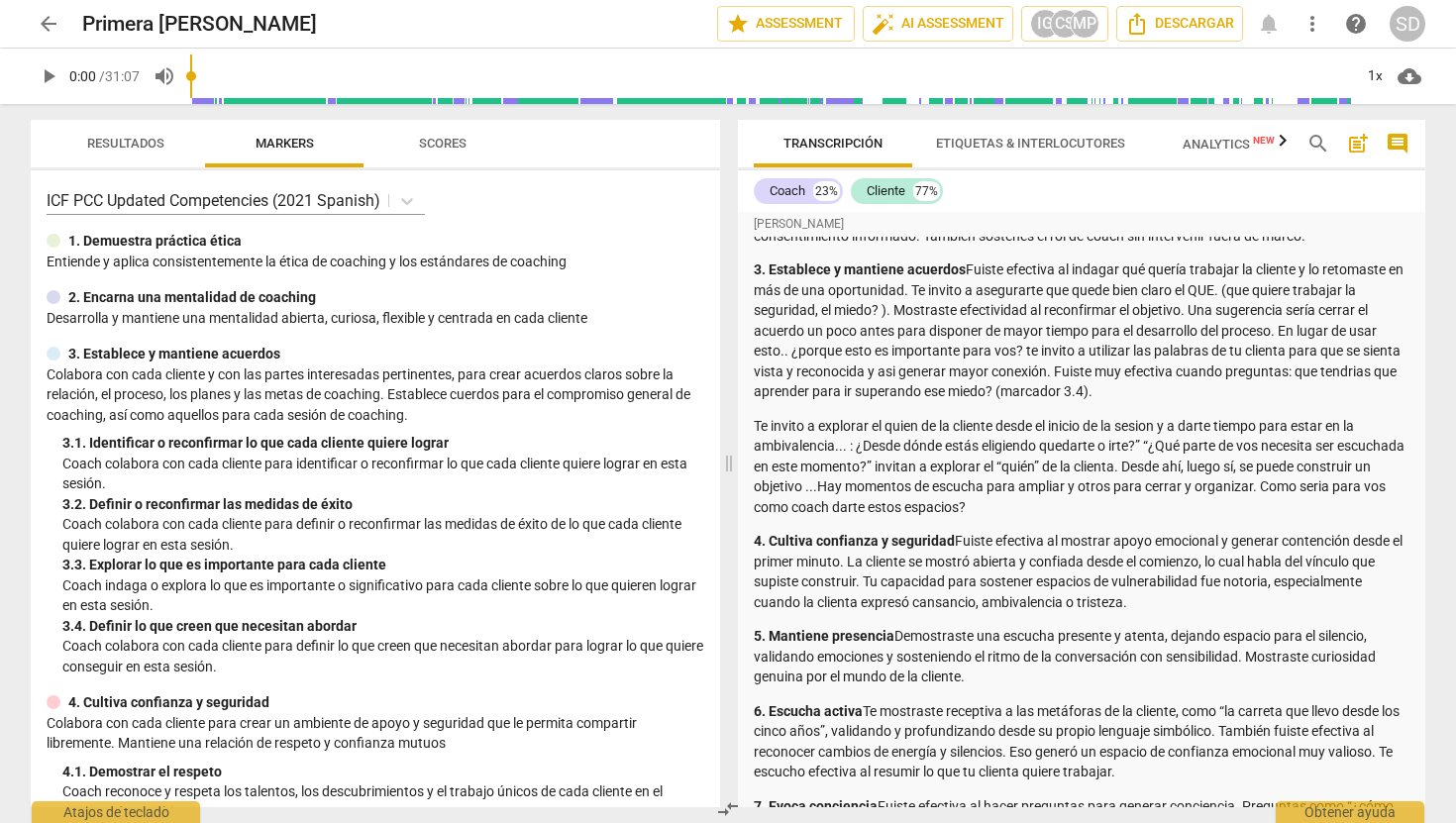 scroll, scrollTop: 0, scrollLeft: 0, axis: both 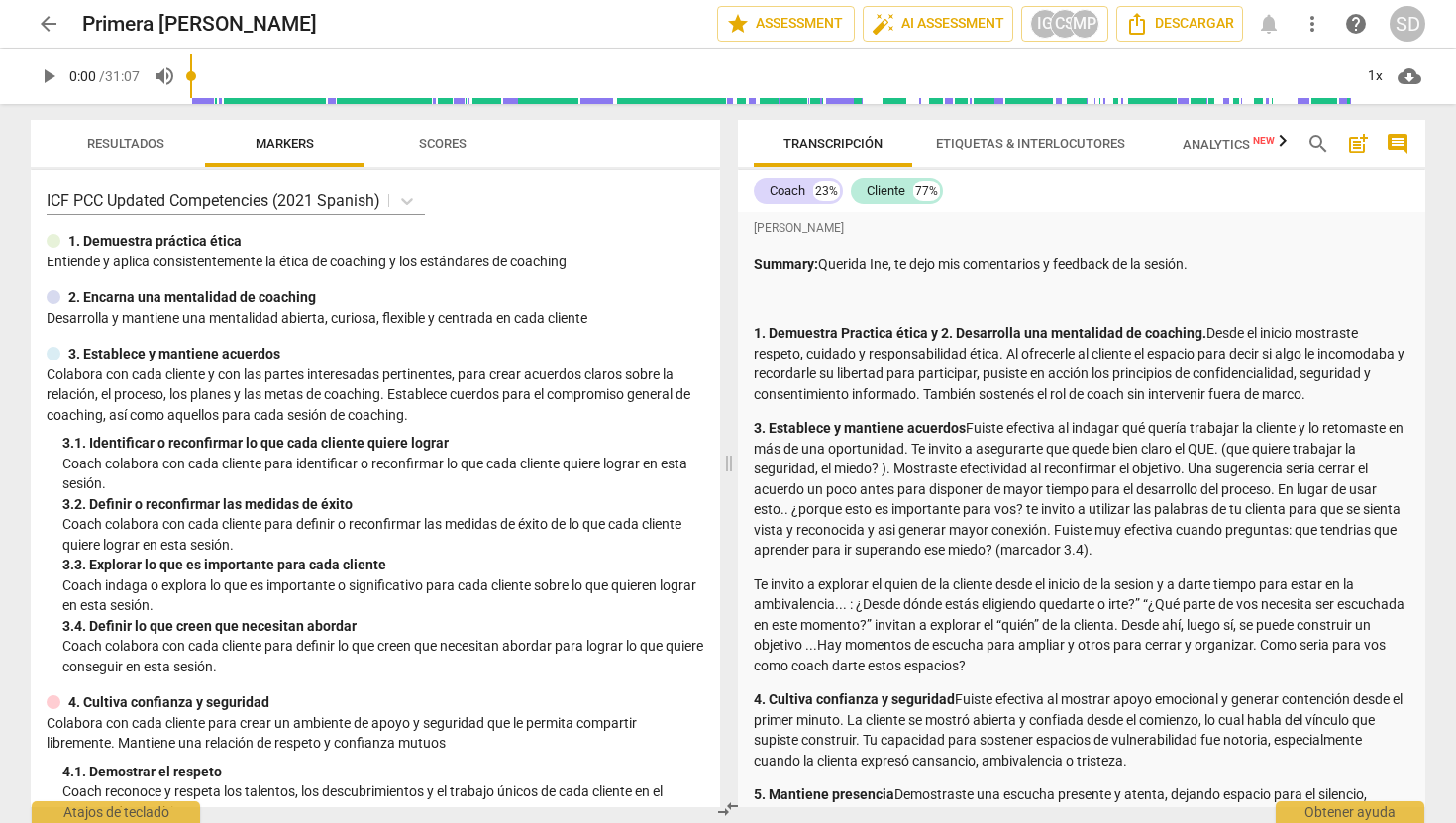 click on "arrow_back" at bounding box center [49, 24] 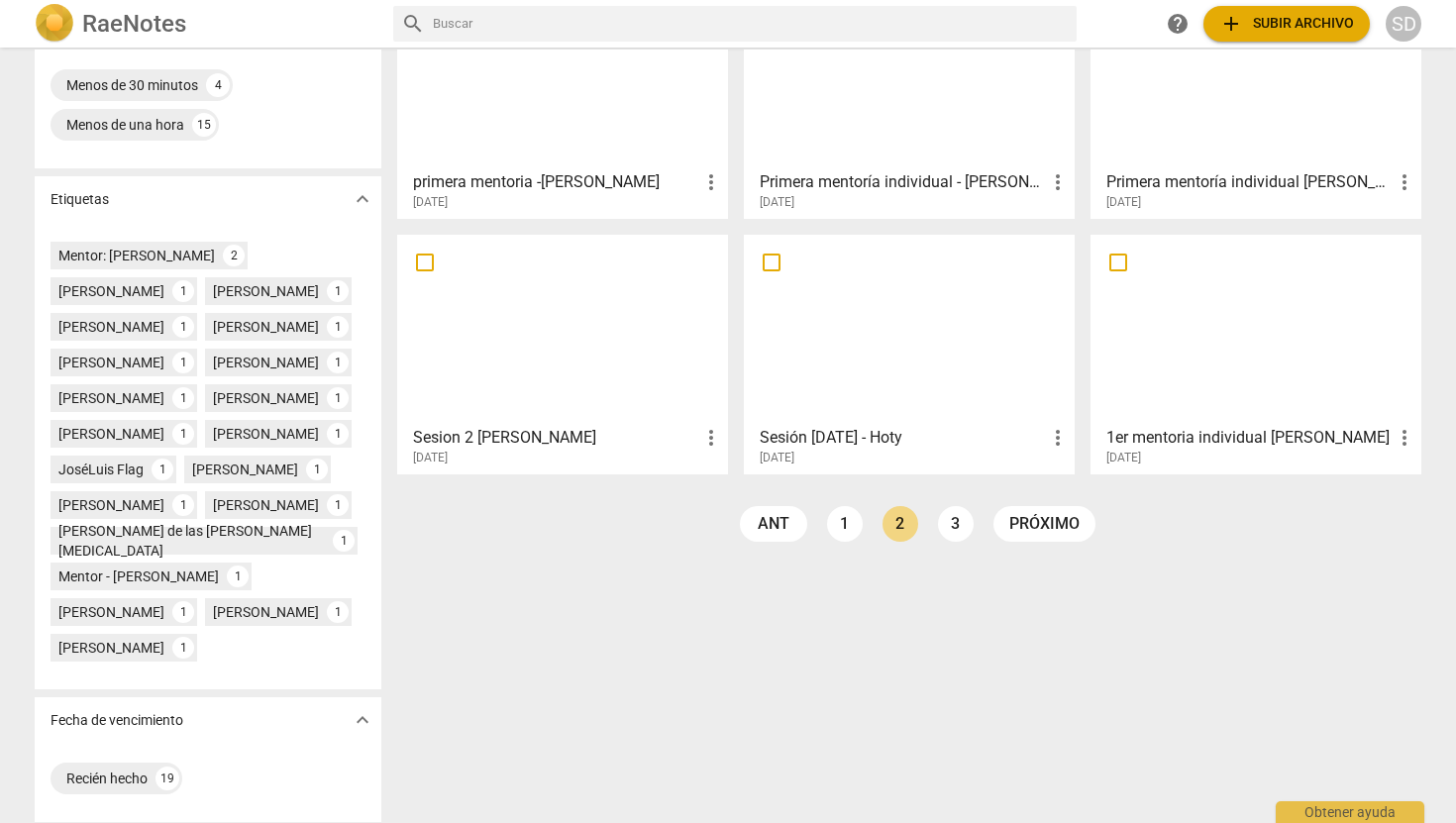 scroll, scrollTop: 478, scrollLeft: 0, axis: vertical 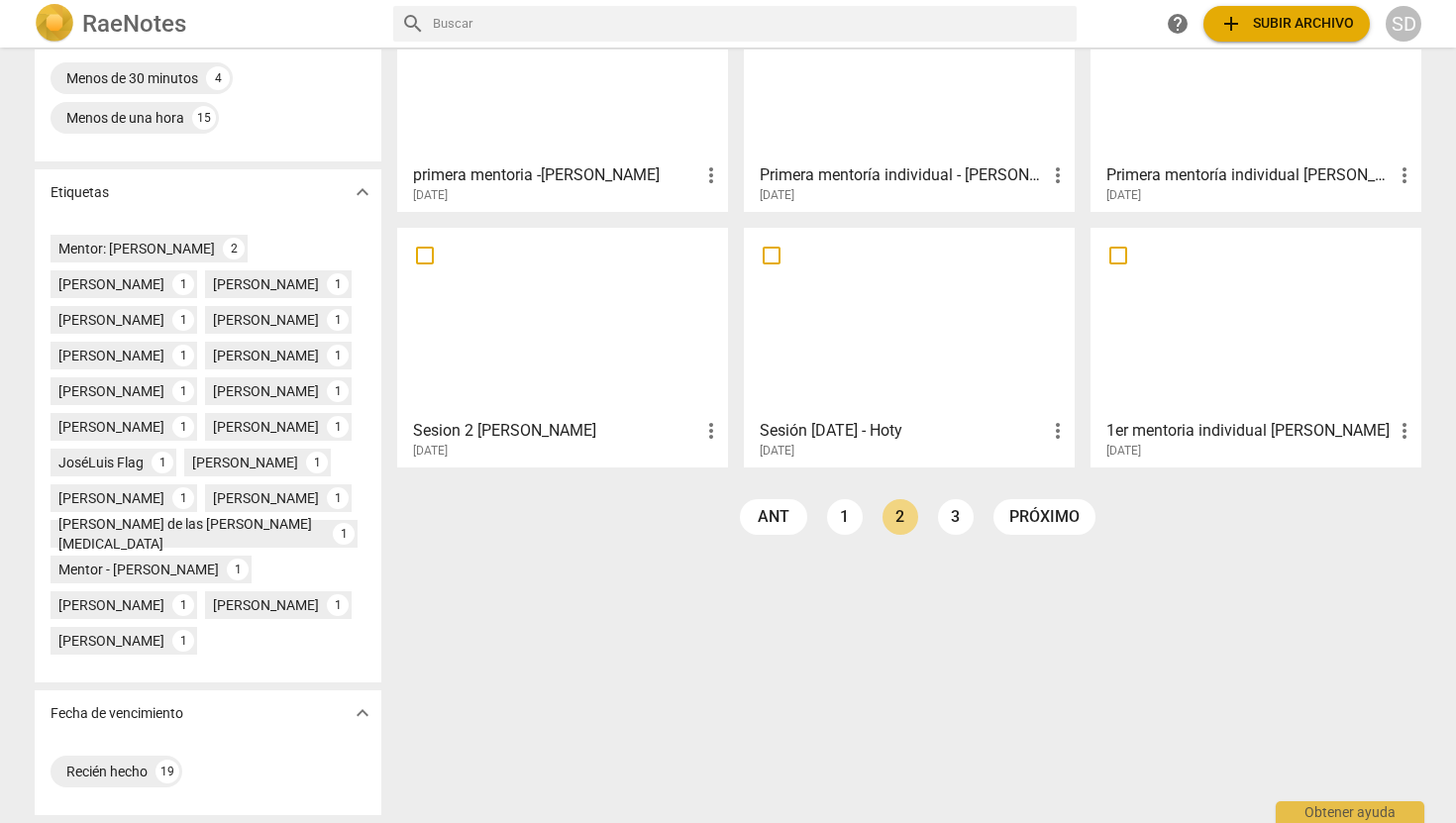 click at bounding box center (909, 322) 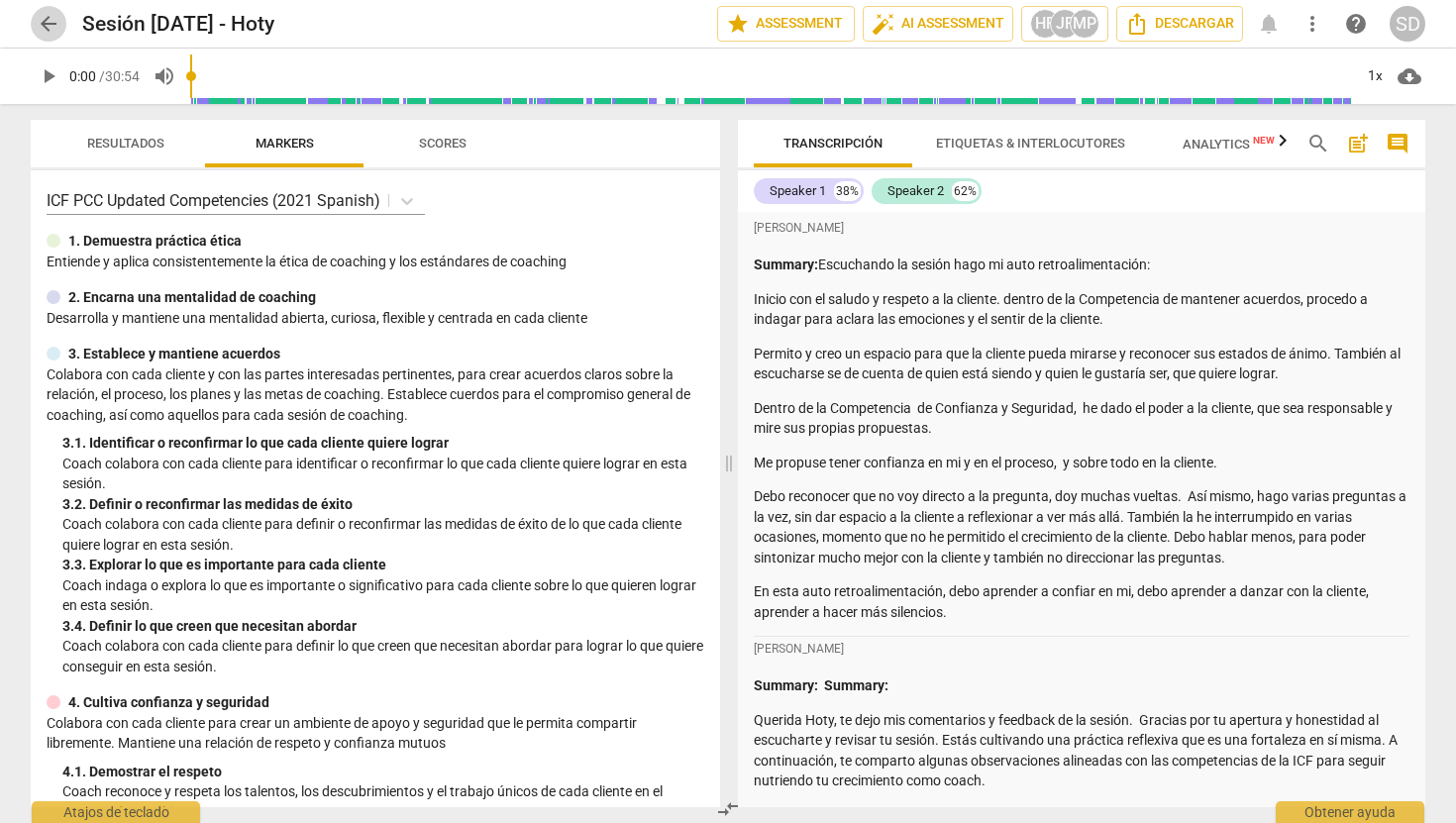click on "arrow_back" at bounding box center (49, 24) 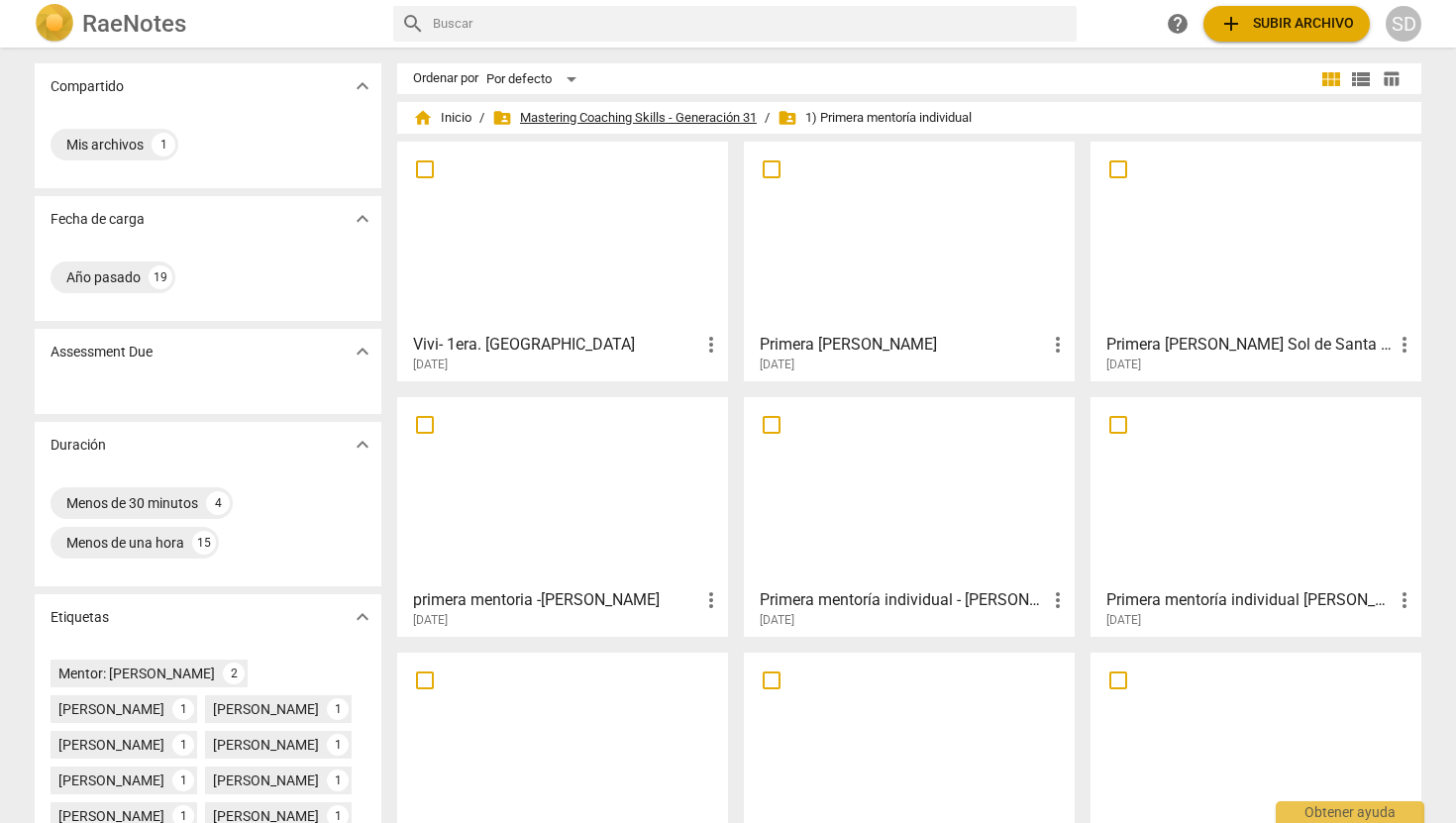 click on "folder_shared Mastering Coaching Skills - Generación 31" at bounding box center (624, 118) 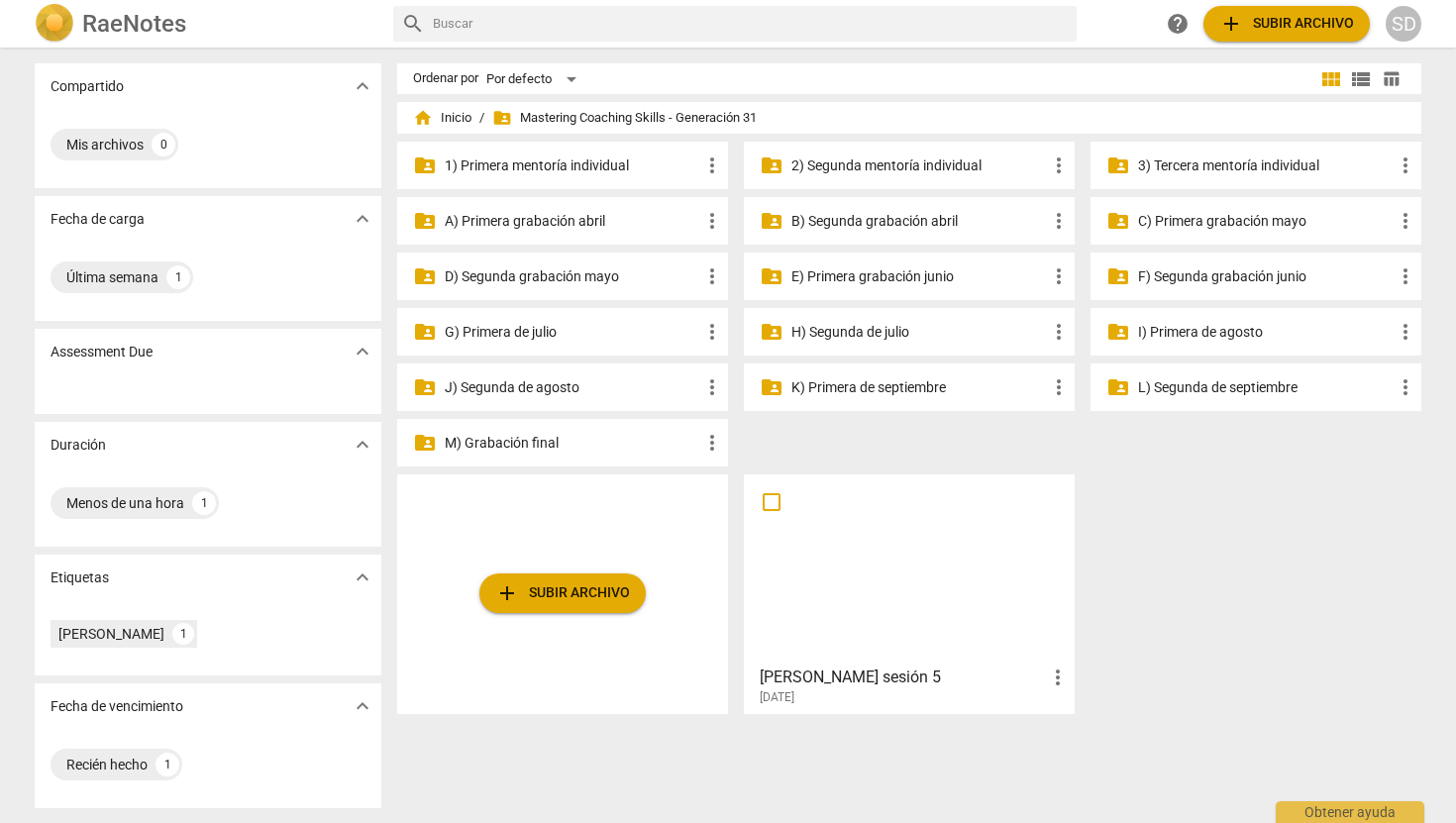 click on "1) Primera mentoría individual" at bounding box center [572, 165] 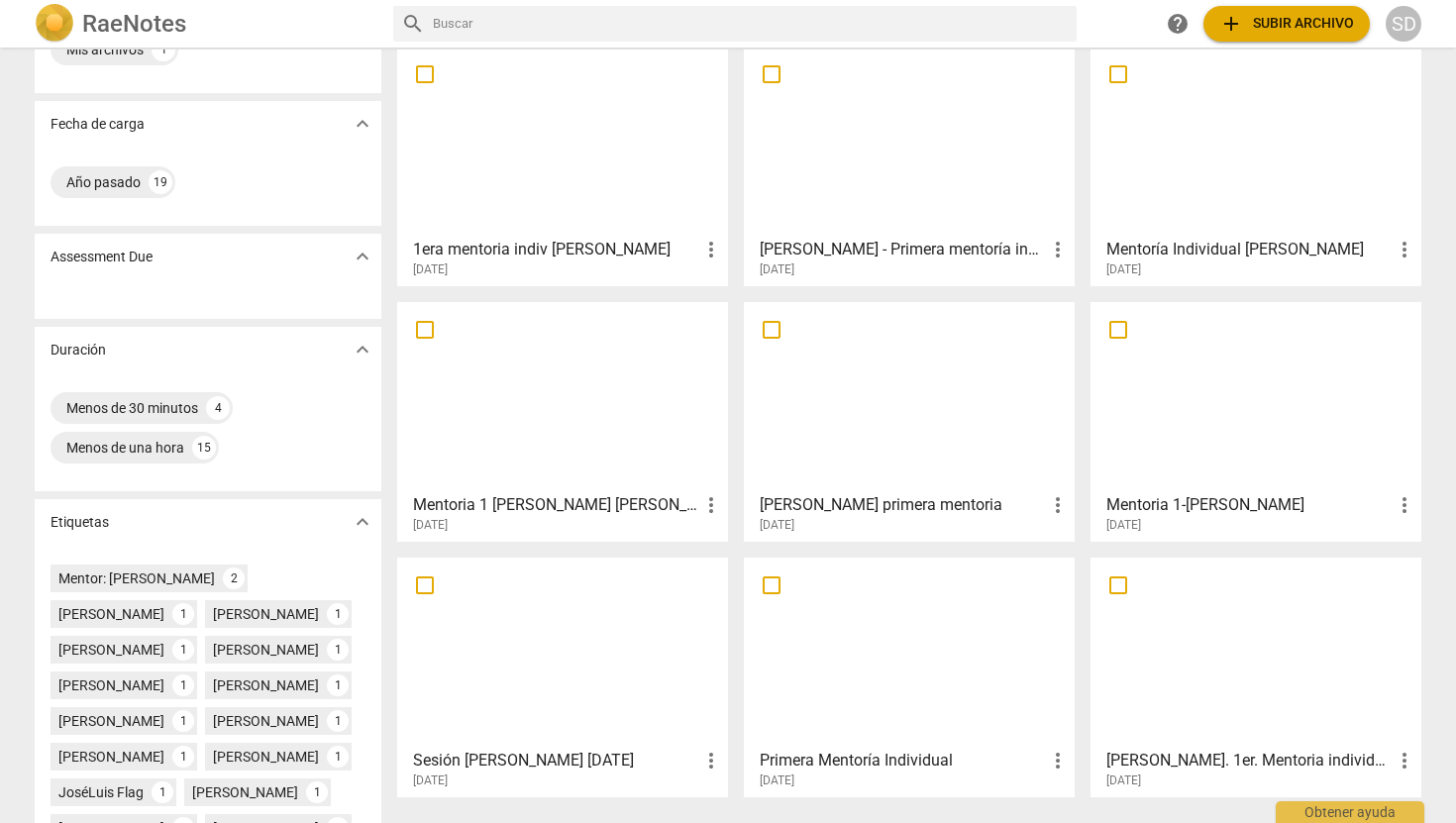 scroll, scrollTop: 96, scrollLeft: 0, axis: vertical 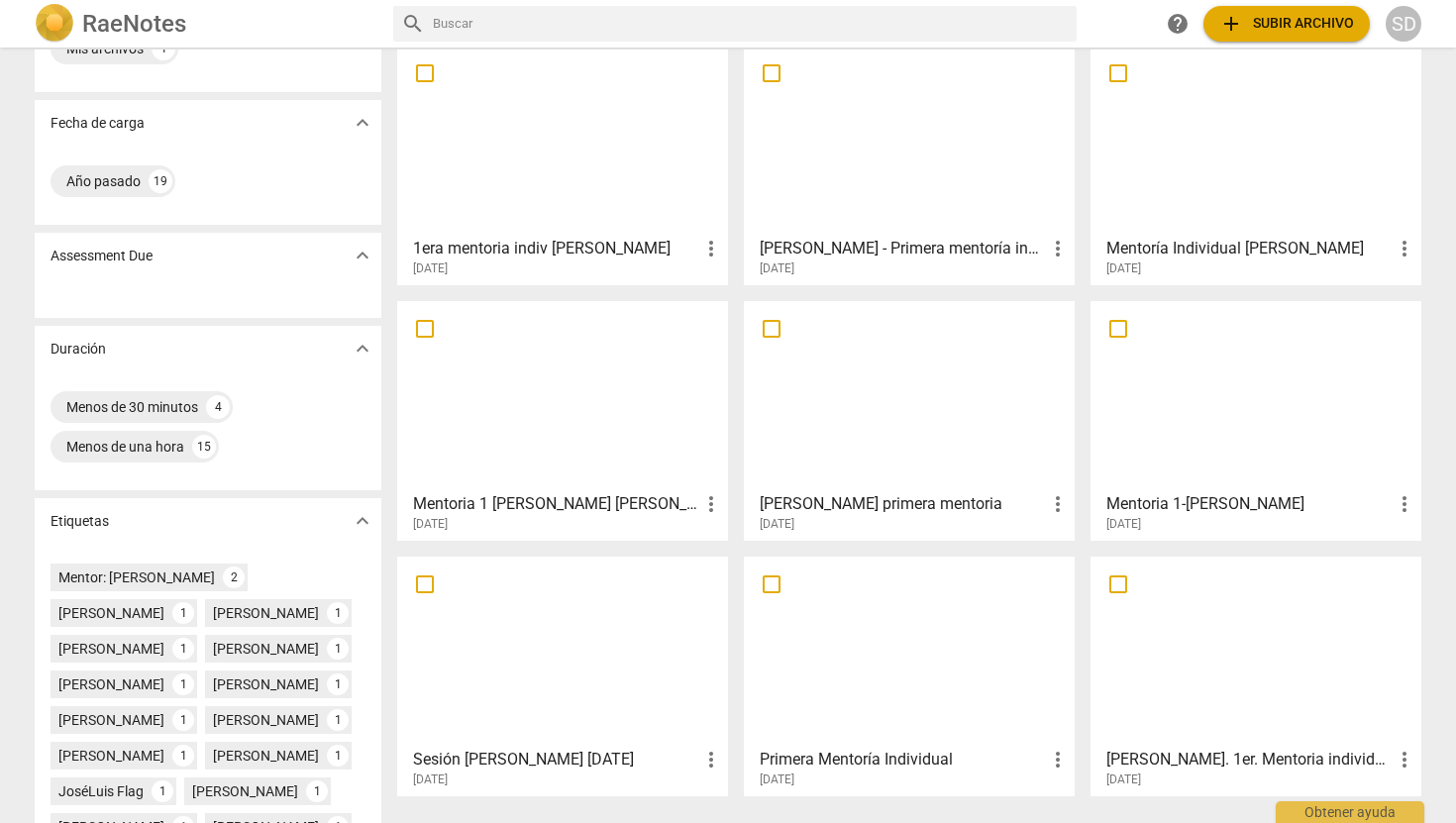 click on "Mentoria 1 [PERSON_NAME] [PERSON_NAME]" at bounding box center [556, 504] 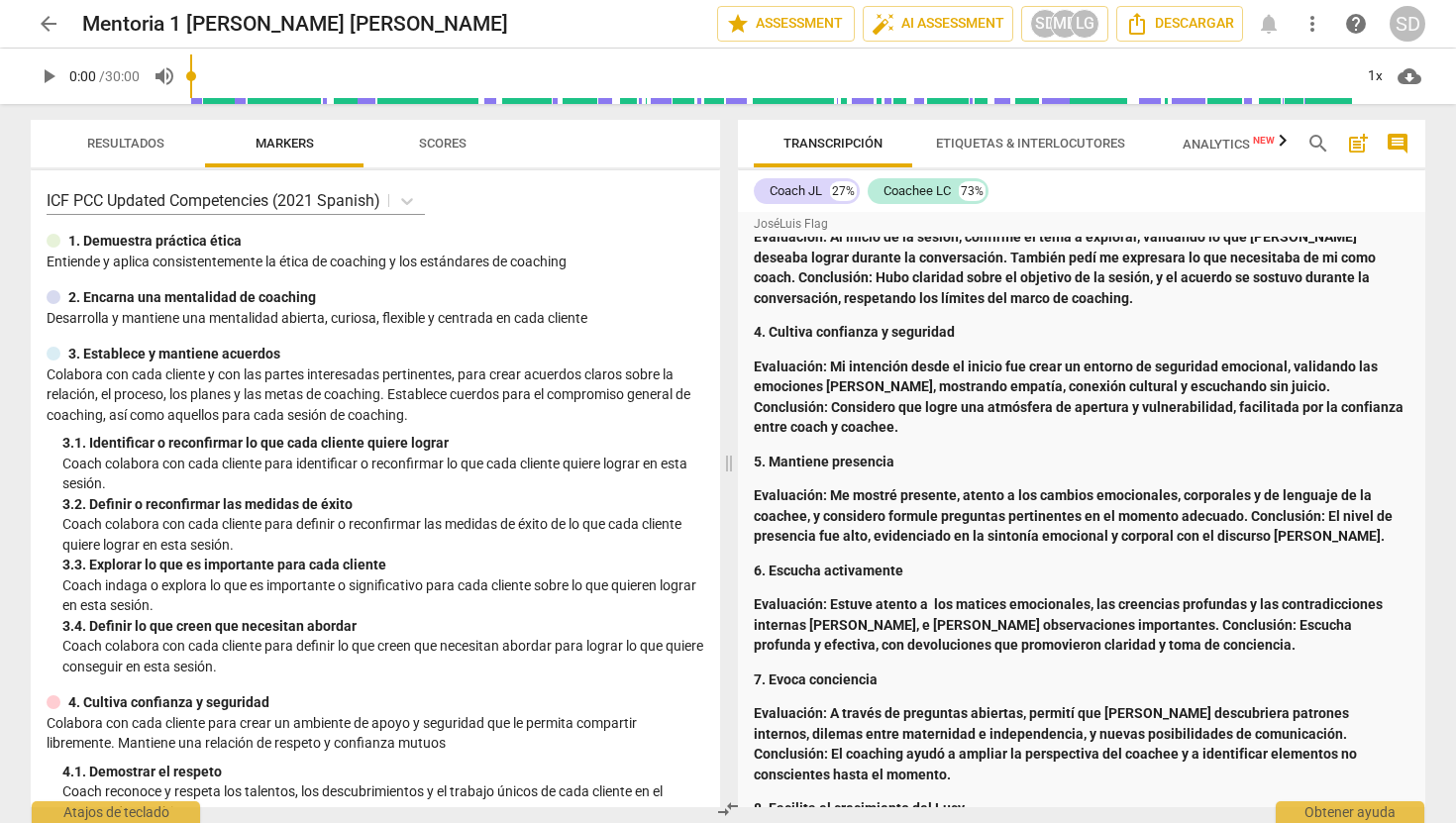 scroll, scrollTop: 1250, scrollLeft: 0, axis: vertical 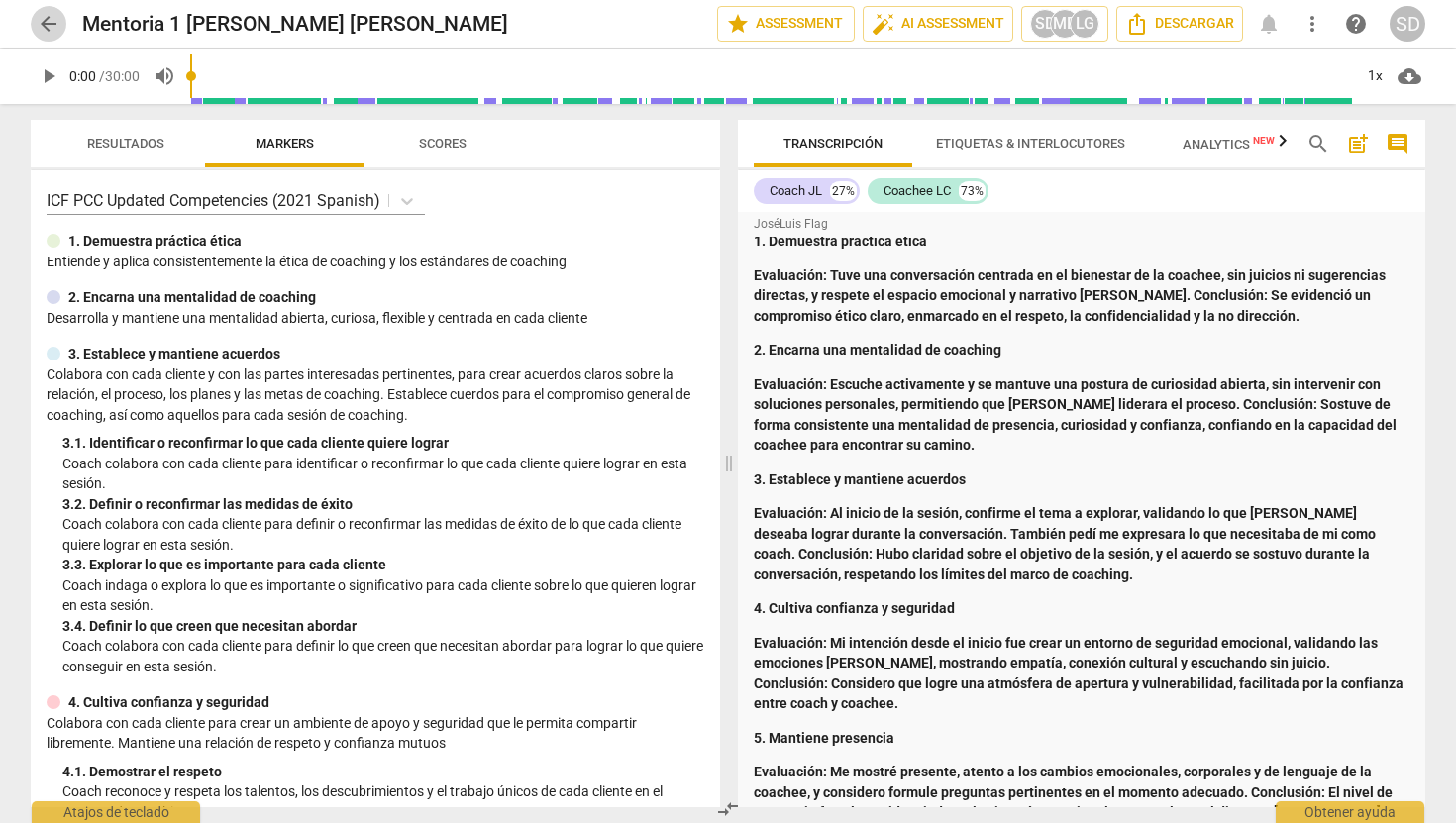 click on "arrow_back" at bounding box center (49, 24) 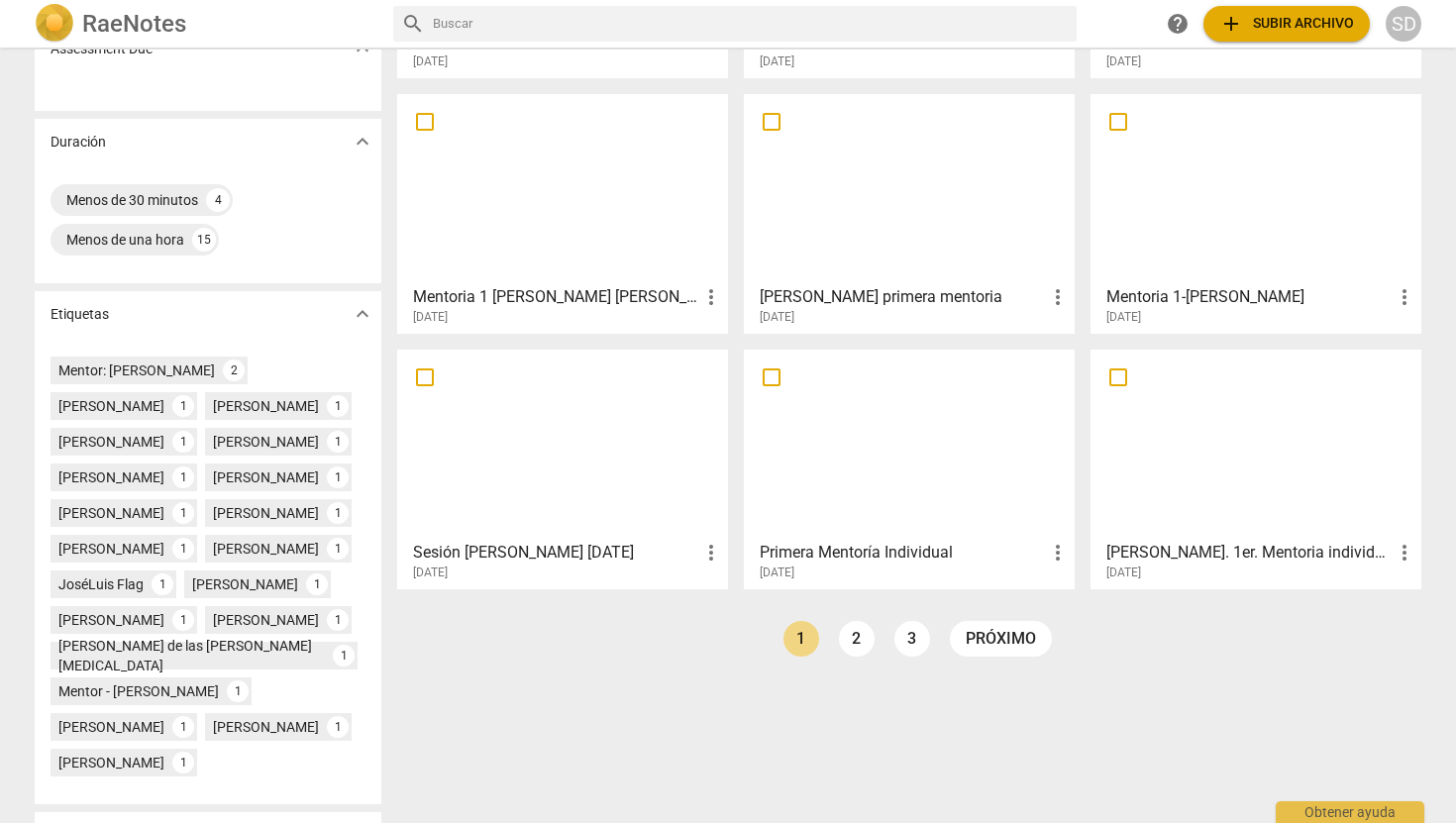scroll, scrollTop: 356, scrollLeft: 0, axis: vertical 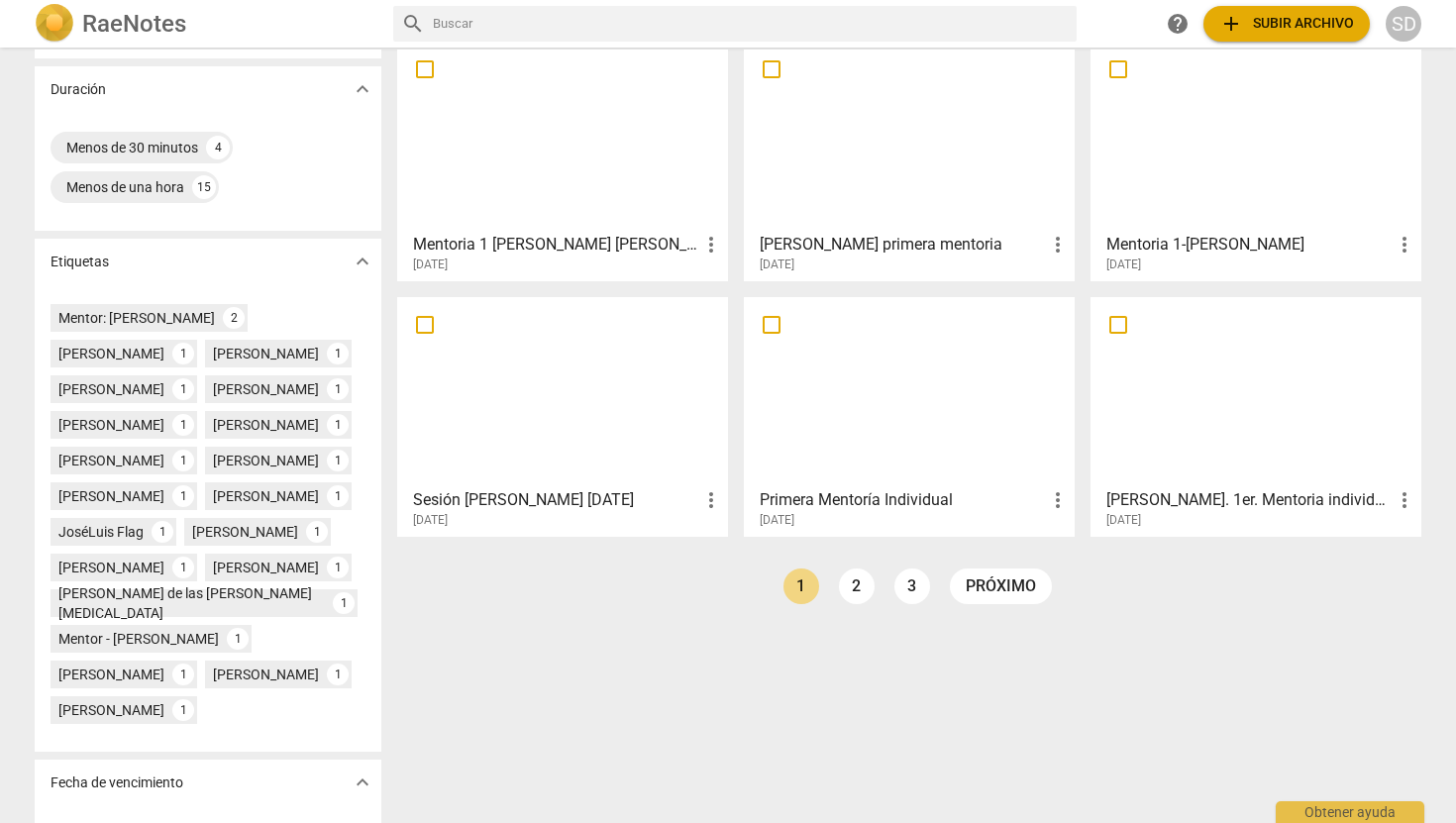 click on "Mentoria 1-[PERSON_NAME]" at bounding box center [1249, 245] 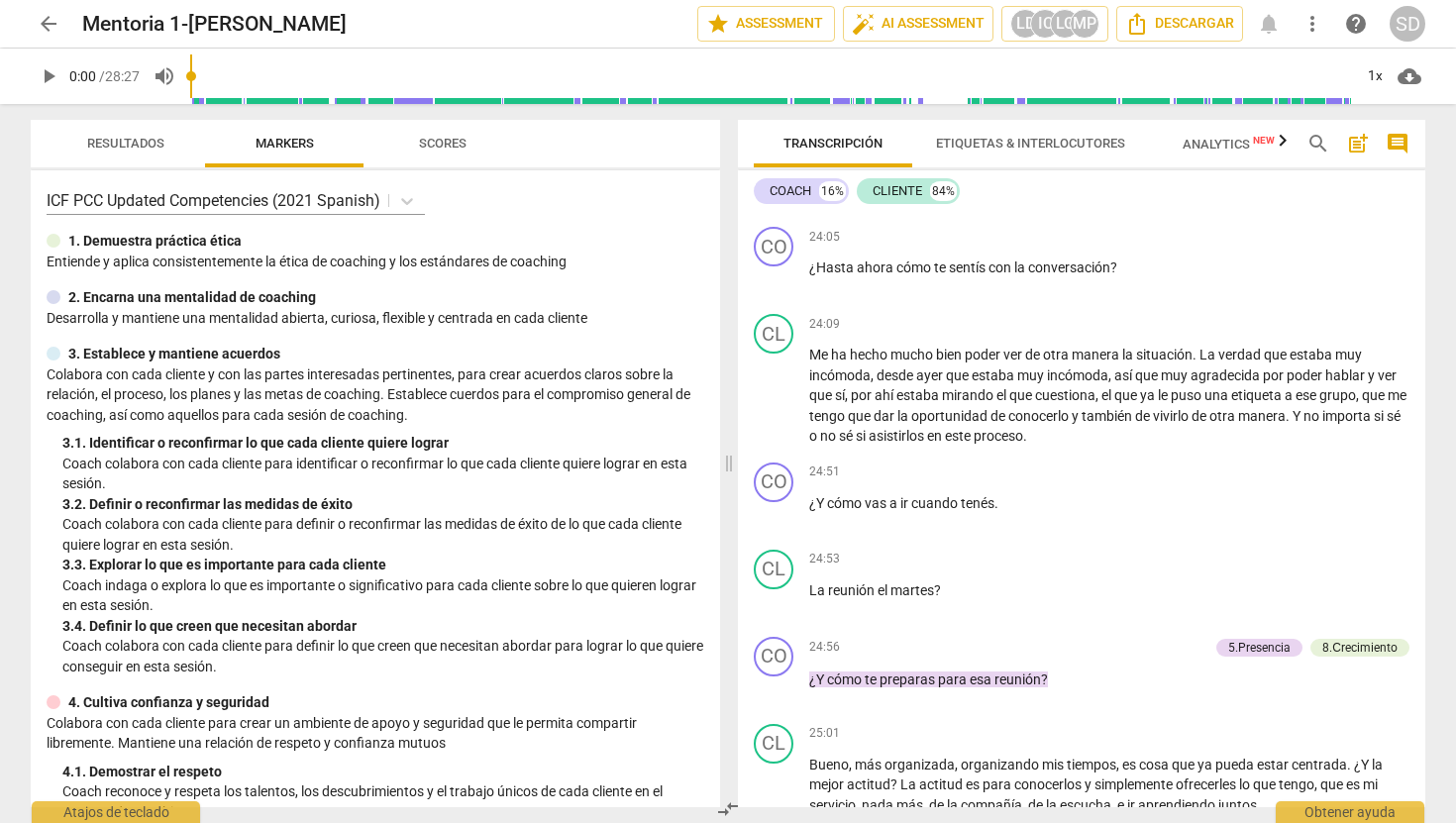 scroll, scrollTop: 5854, scrollLeft: 0, axis: vertical 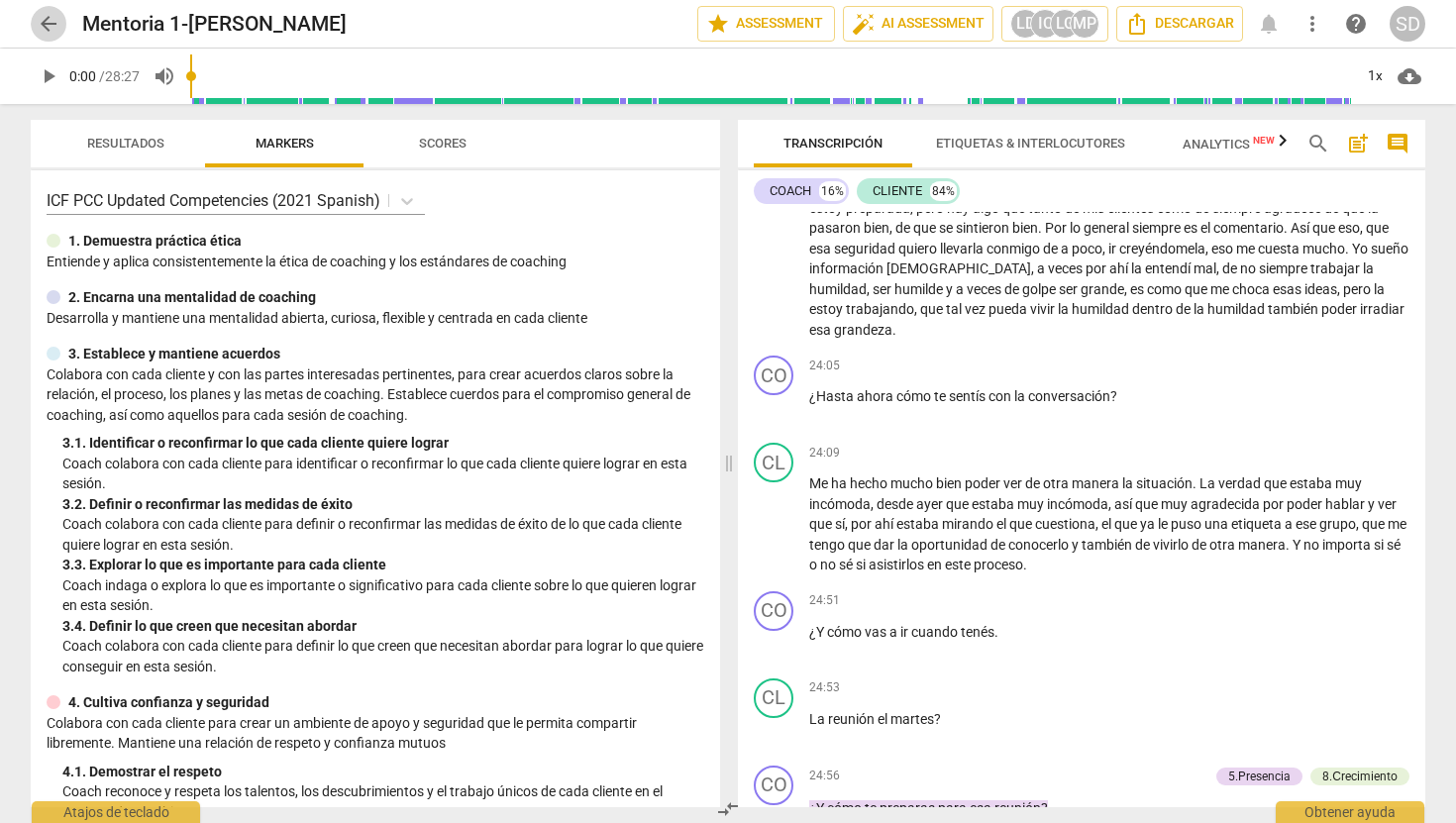 click on "arrow_back" at bounding box center [49, 24] 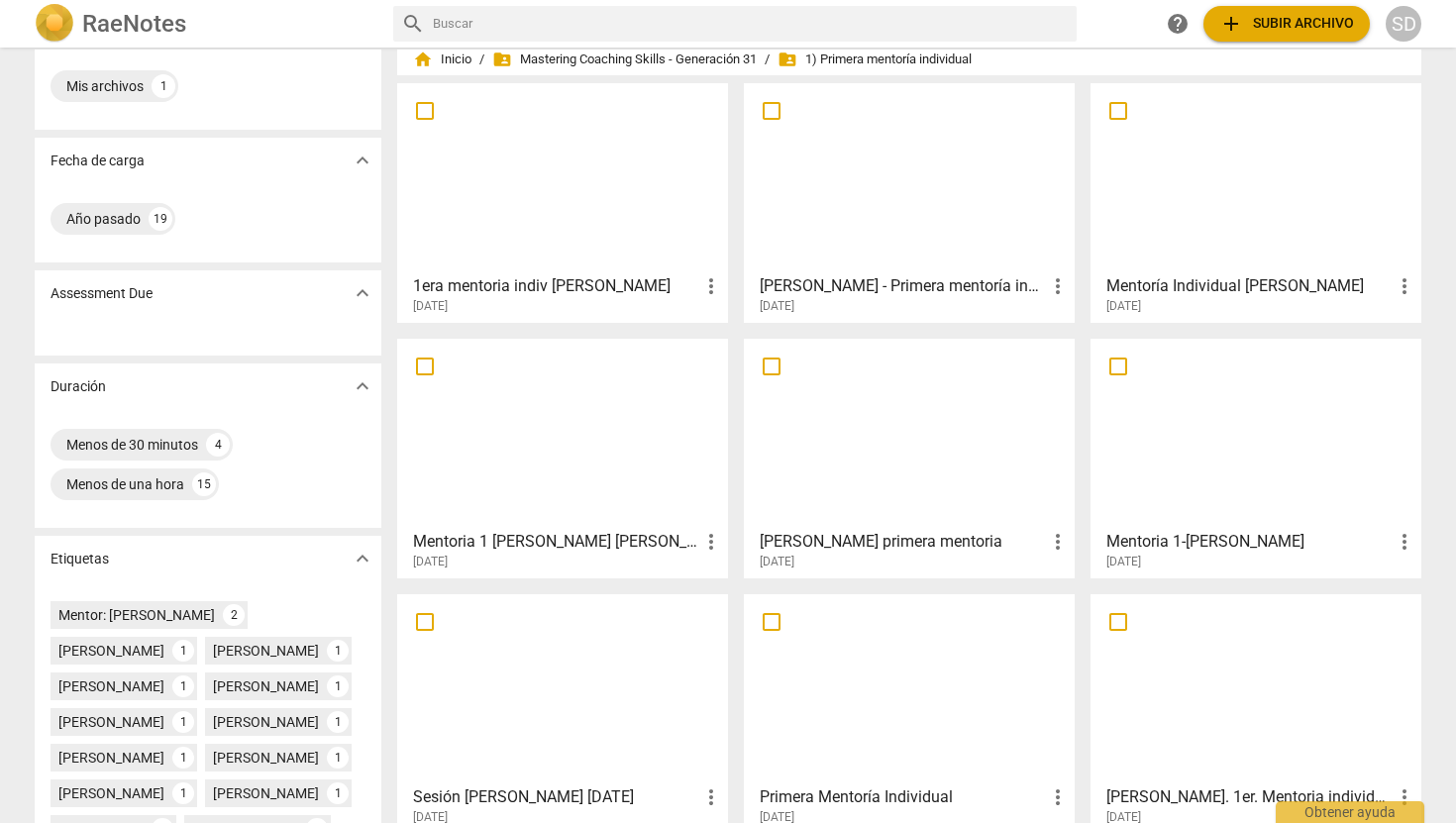 scroll, scrollTop: 83, scrollLeft: 0, axis: vertical 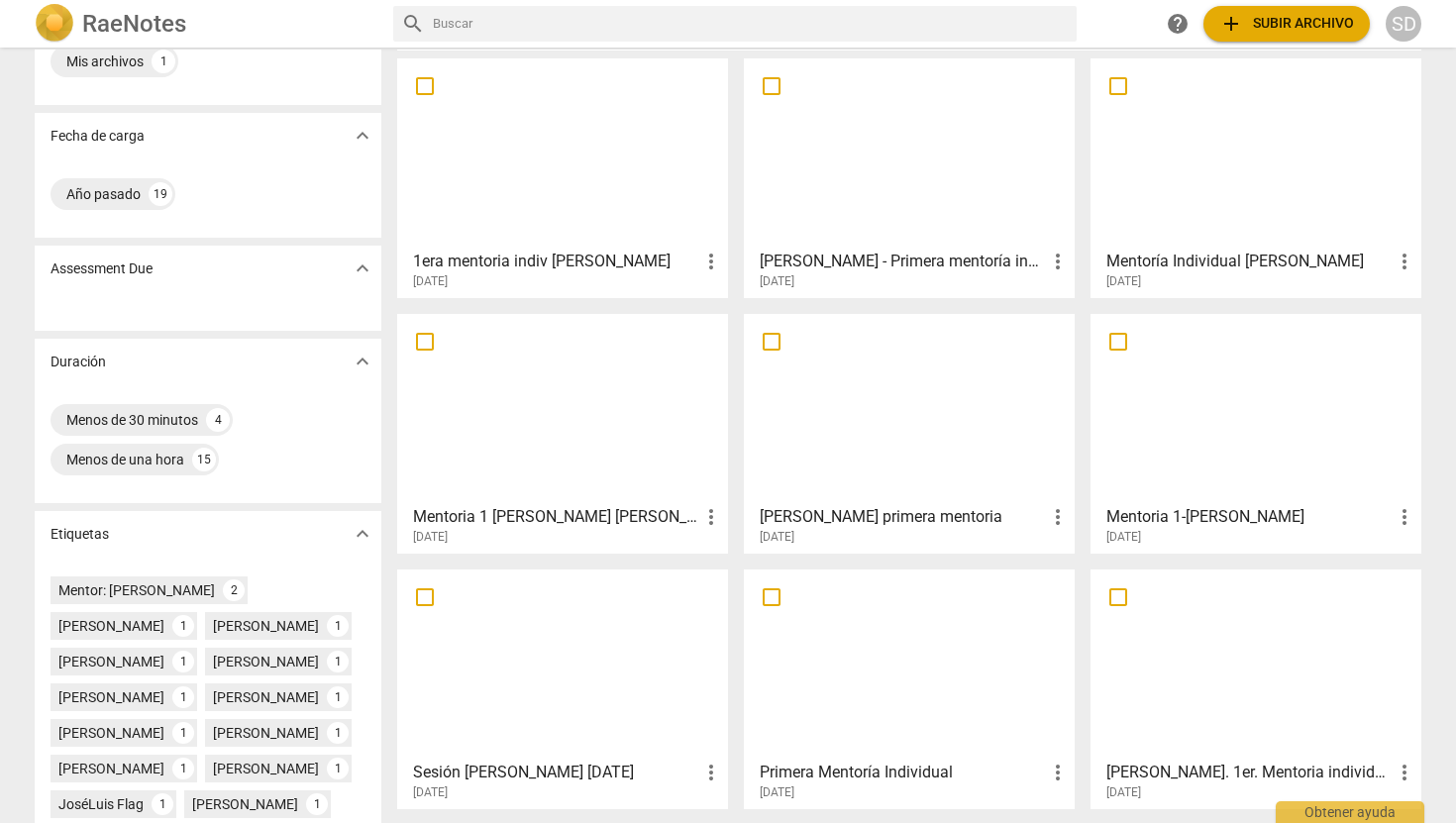 click at bounding box center [1256, 153] 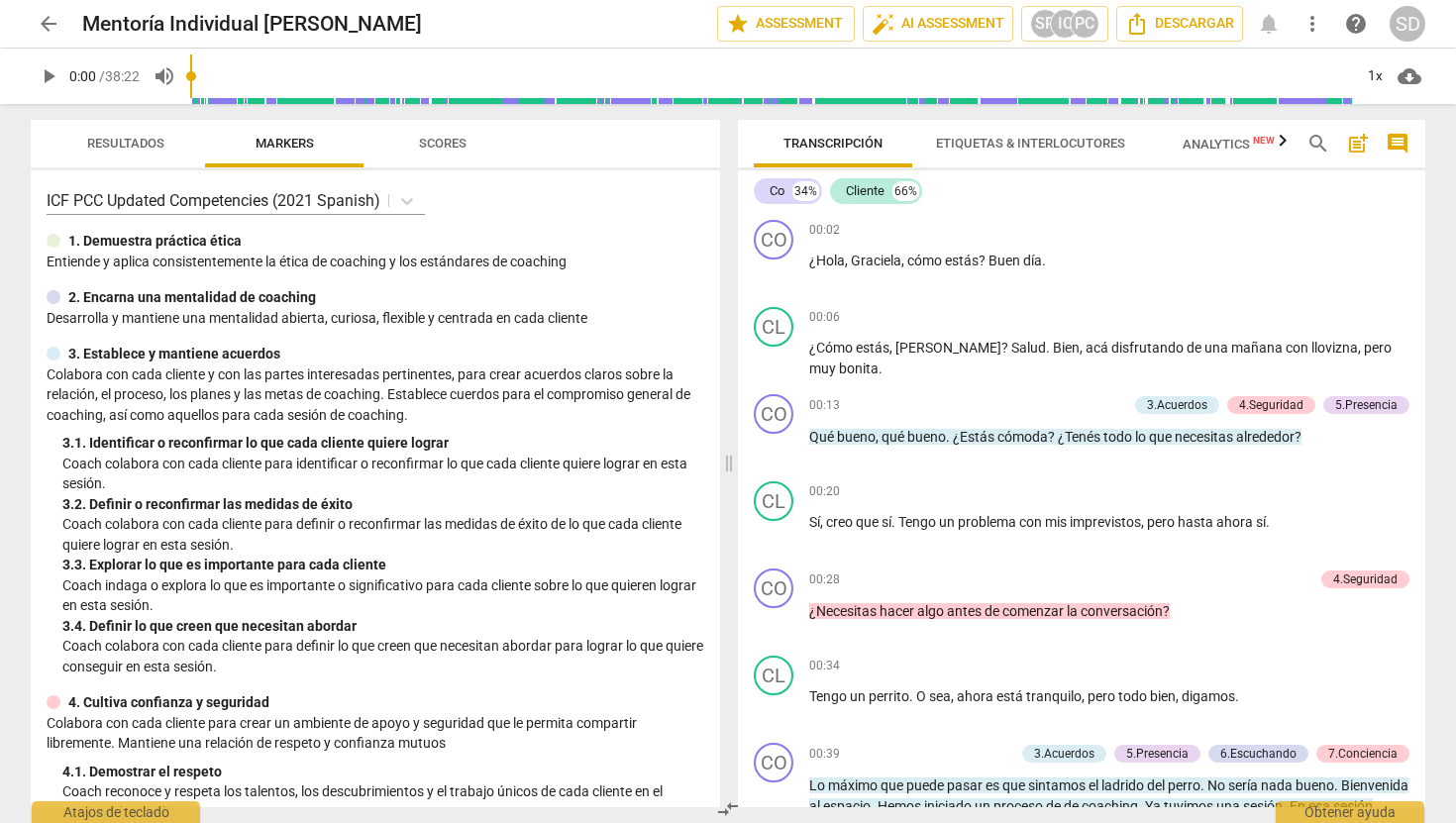 click on "arrow_back" at bounding box center [49, 24] 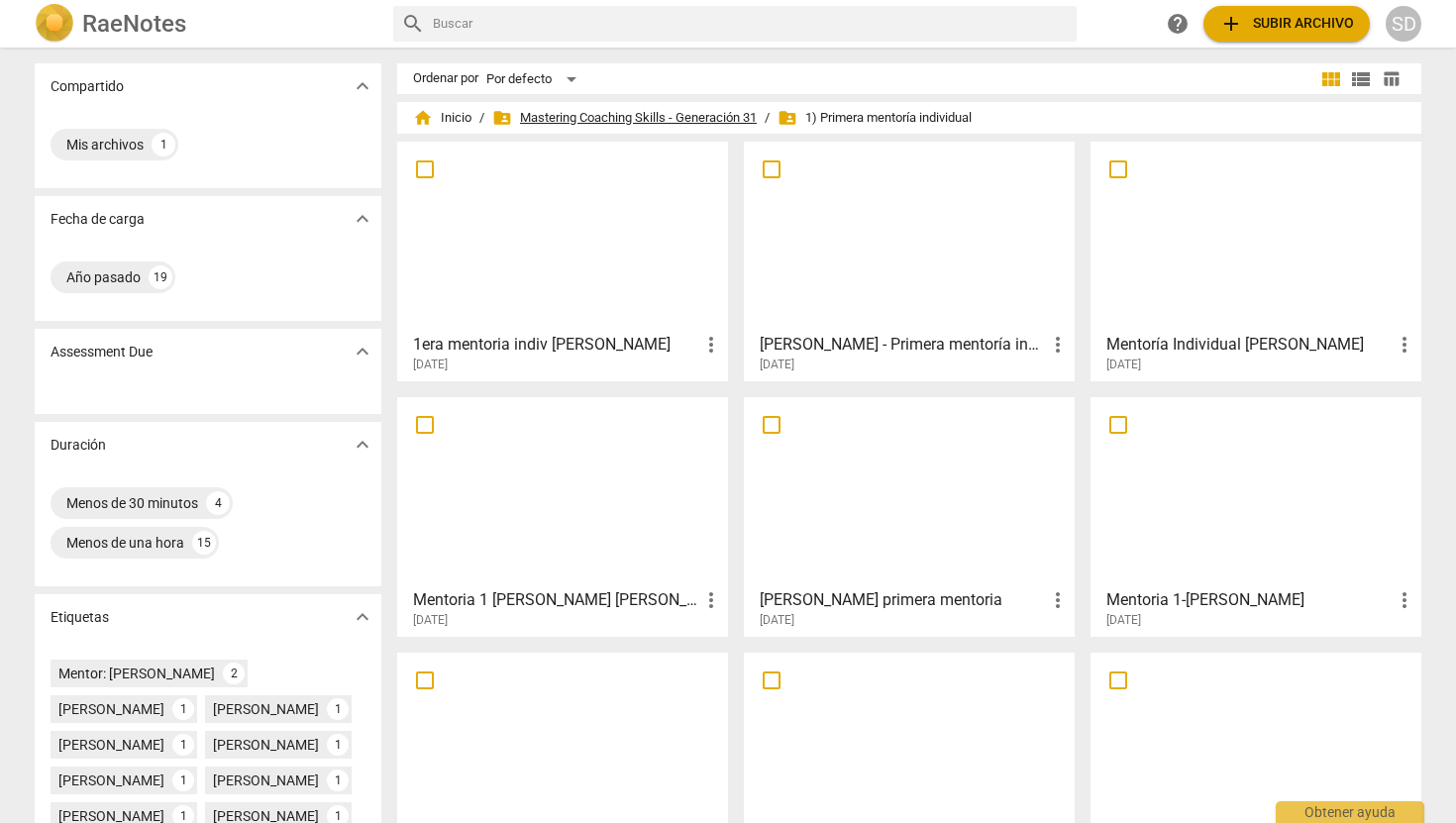 click on "folder_shared Mastering Coaching Skills - Generación 31" at bounding box center [624, 118] 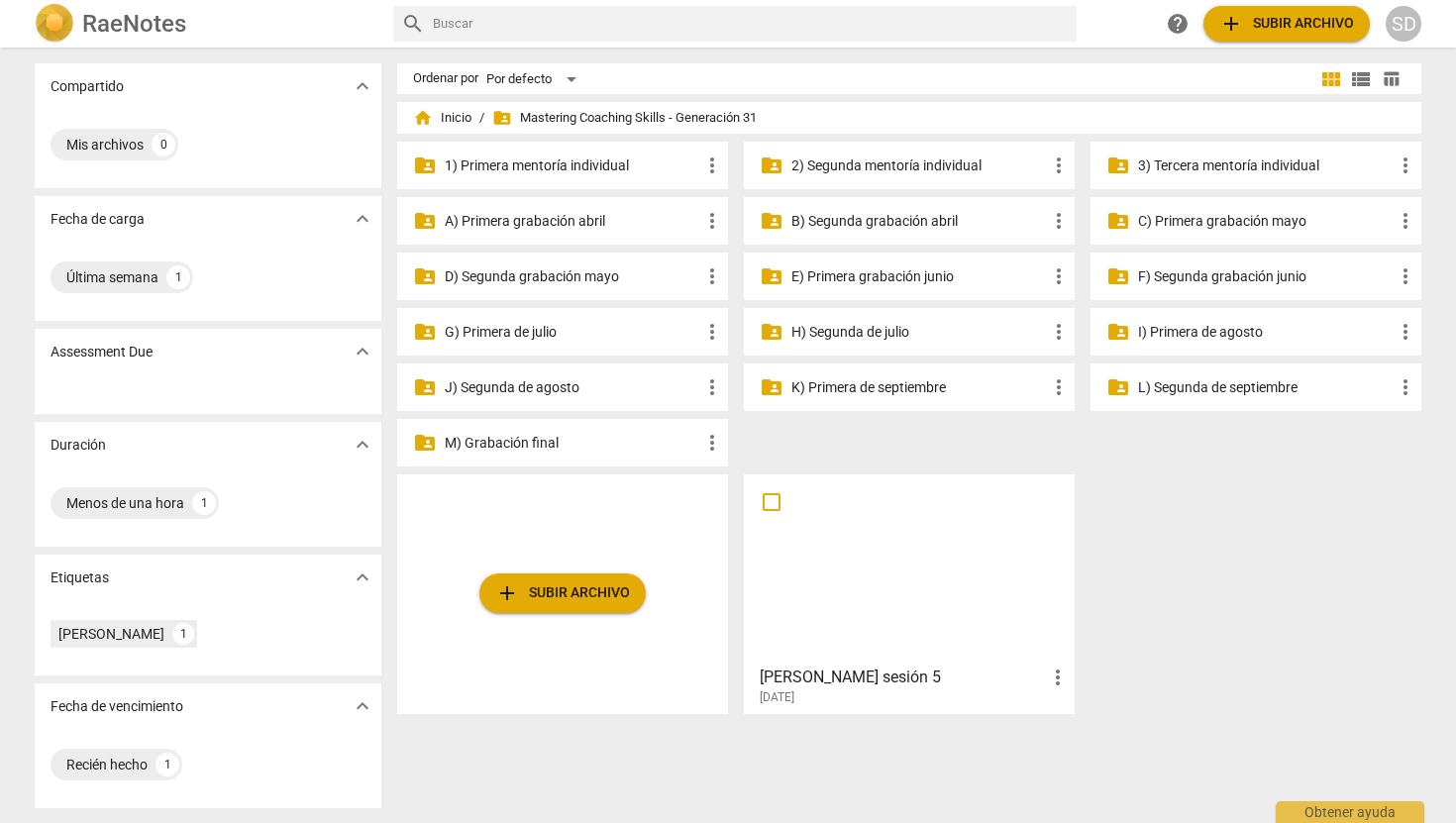 click on "2) Segunda mentoría individual" at bounding box center (919, 165) 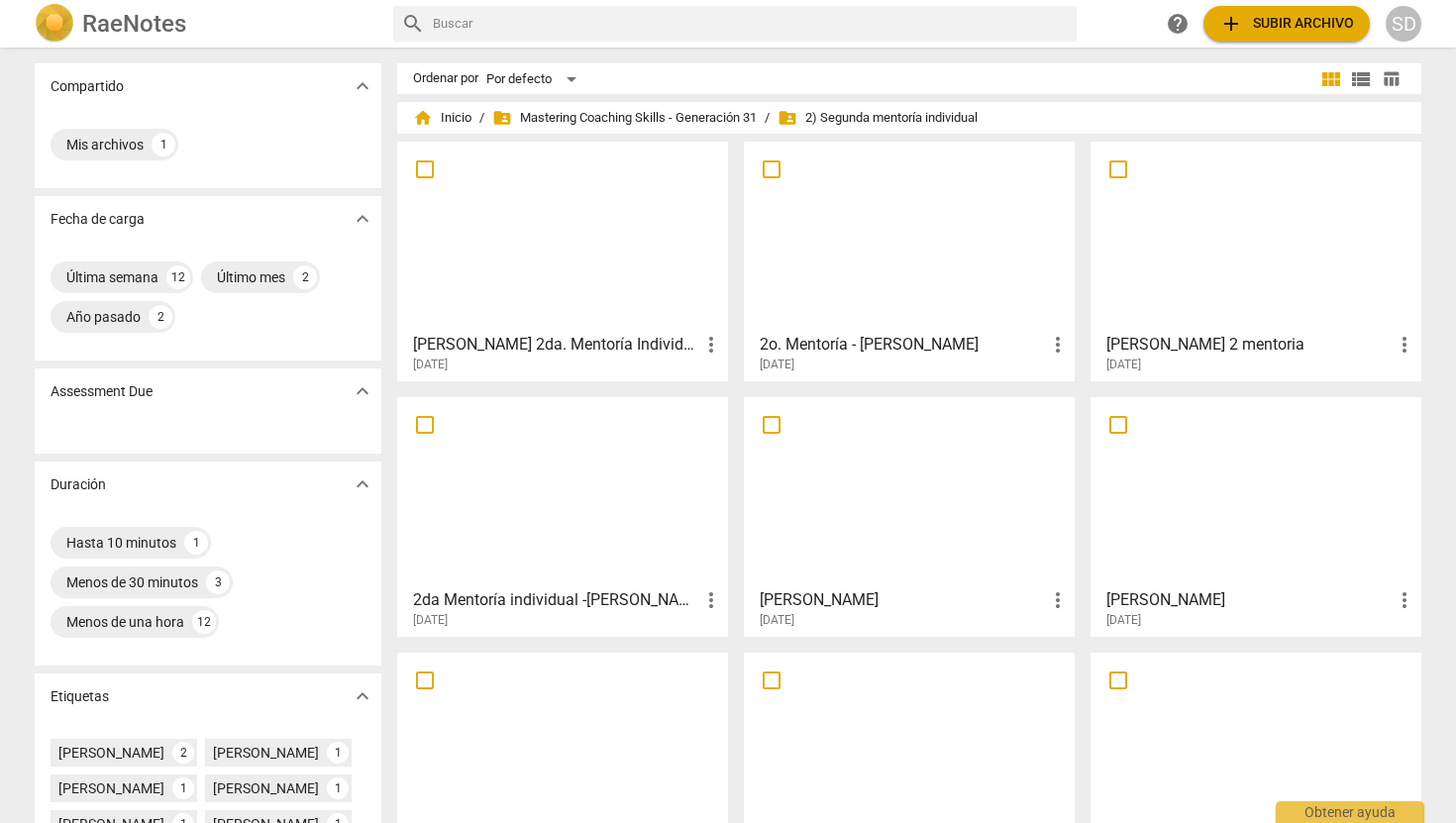 click at bounding box center [909, 236] 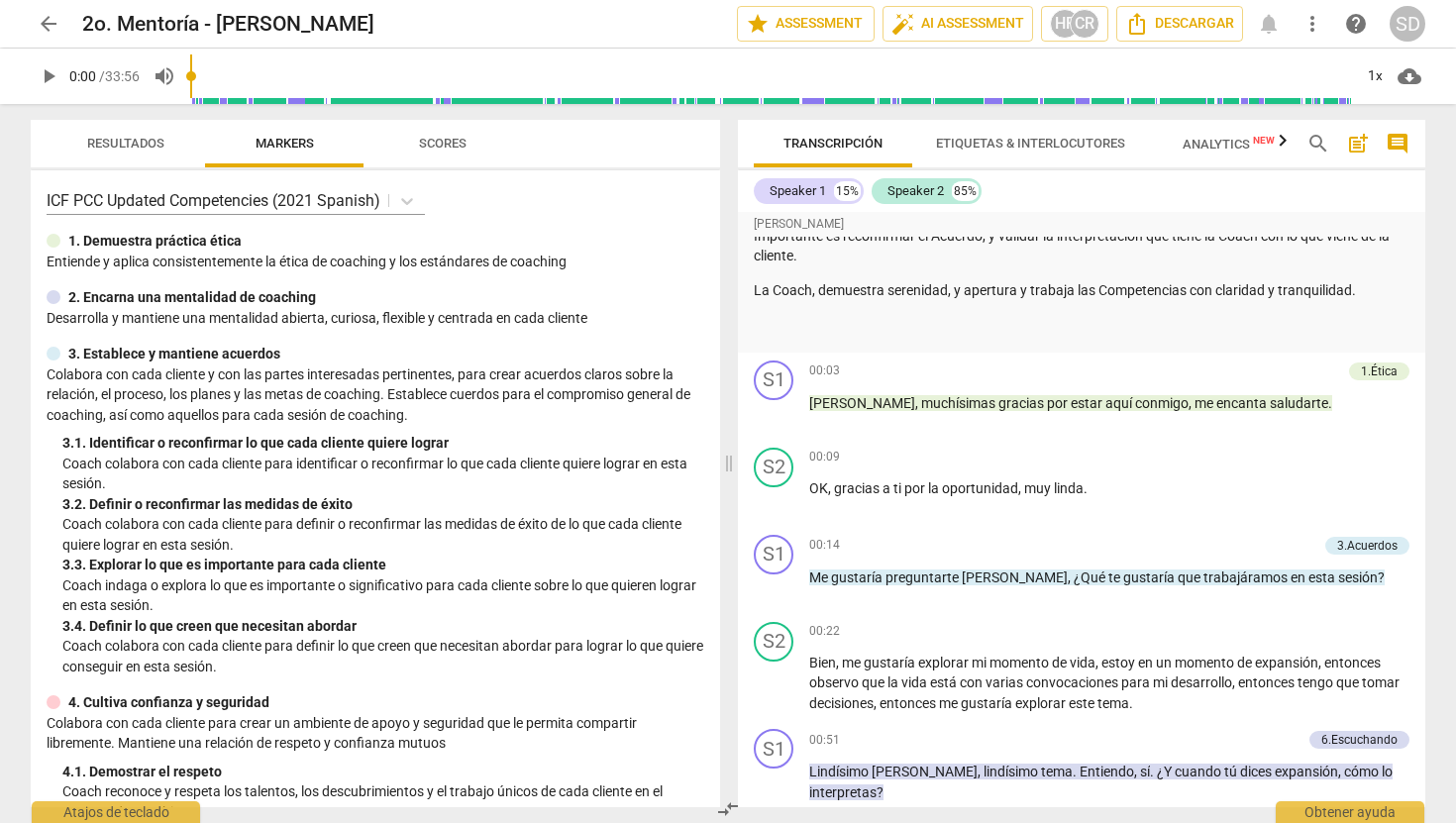 scroll, scrollTop: 0, scrollLeft: 0, axis: both 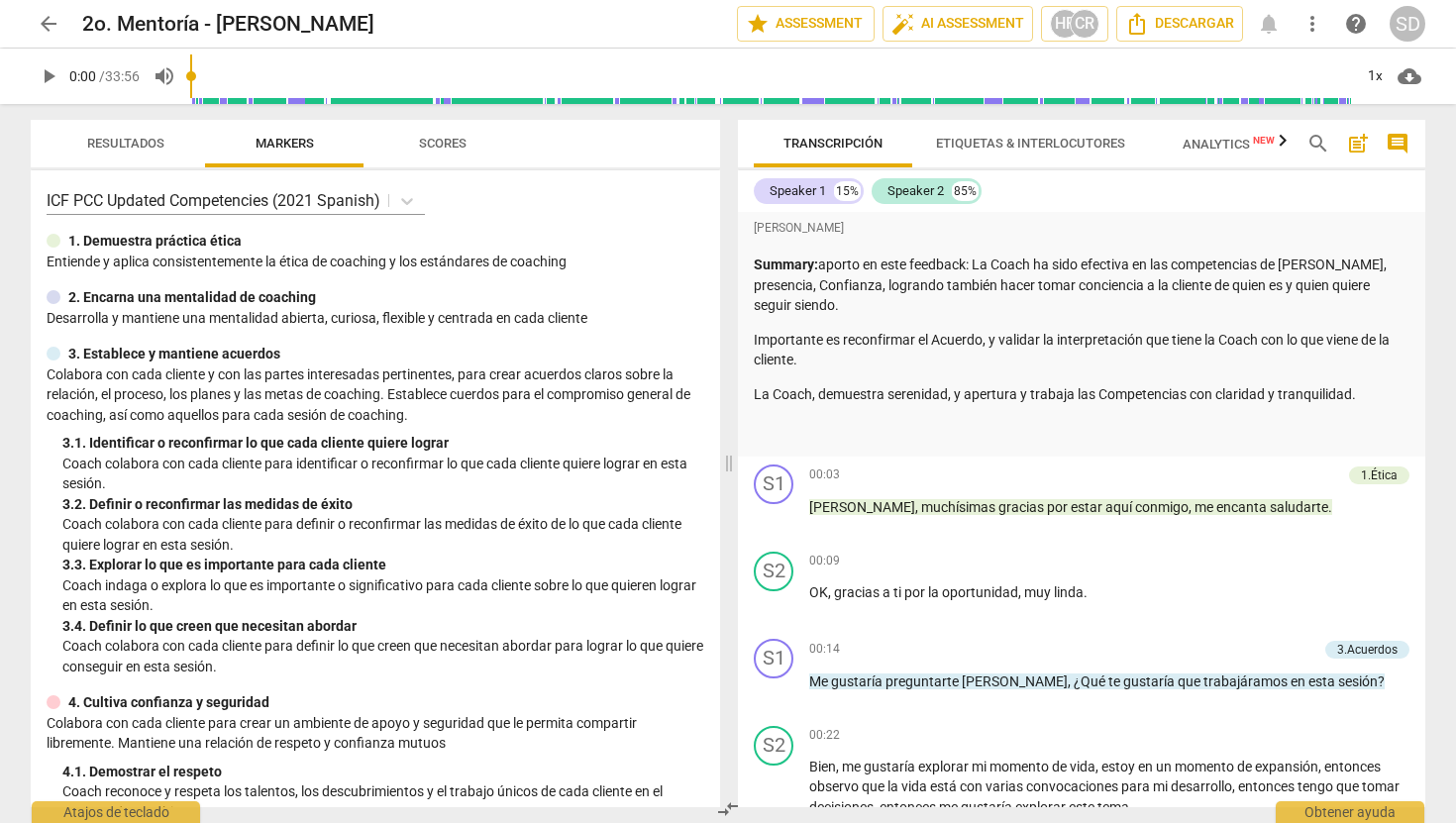 click on "arrow_back" at bounding box center [49, 24] 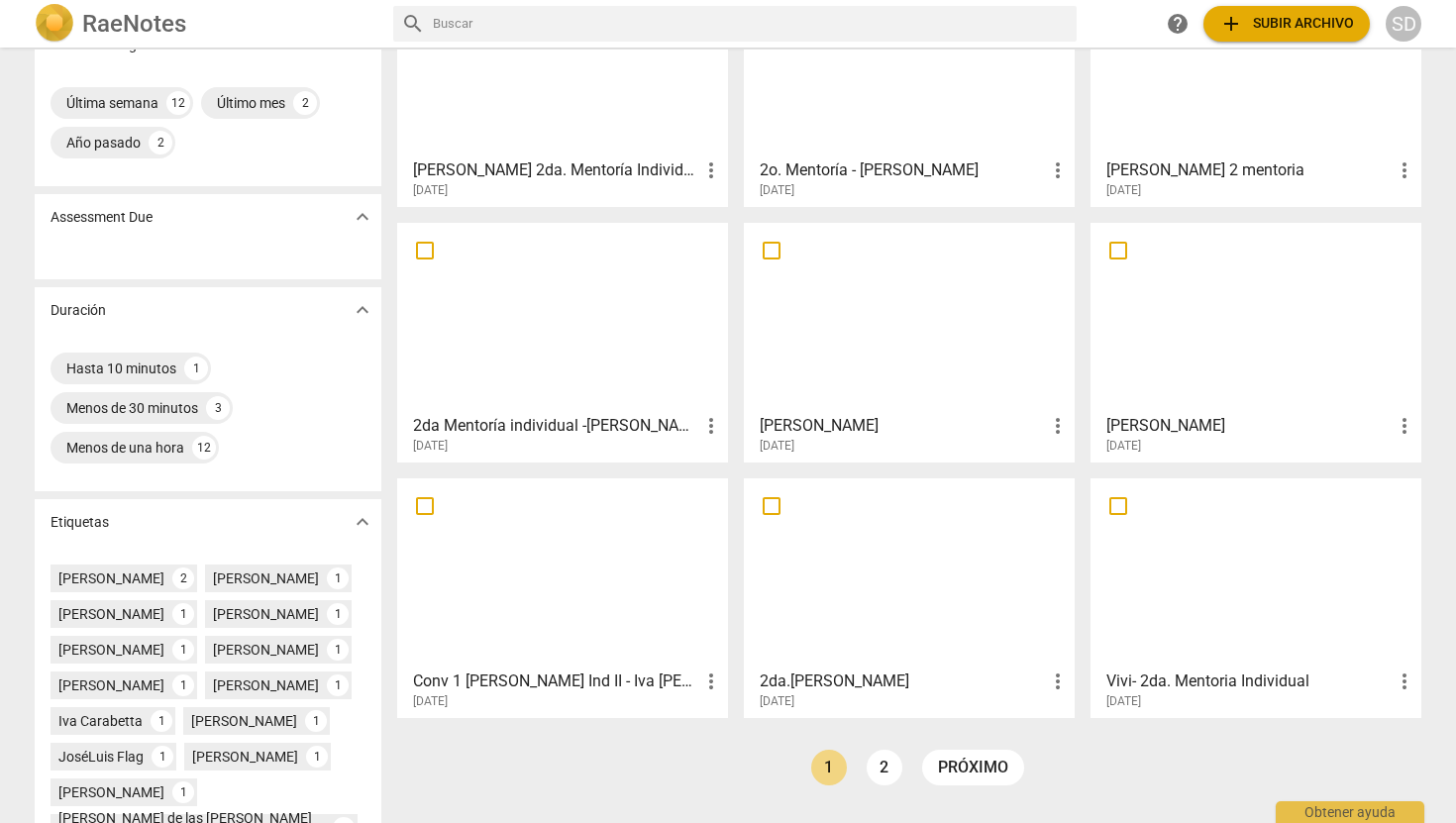 scroll, scrollTop: 175, scrollLeft: 0, axis: vertical 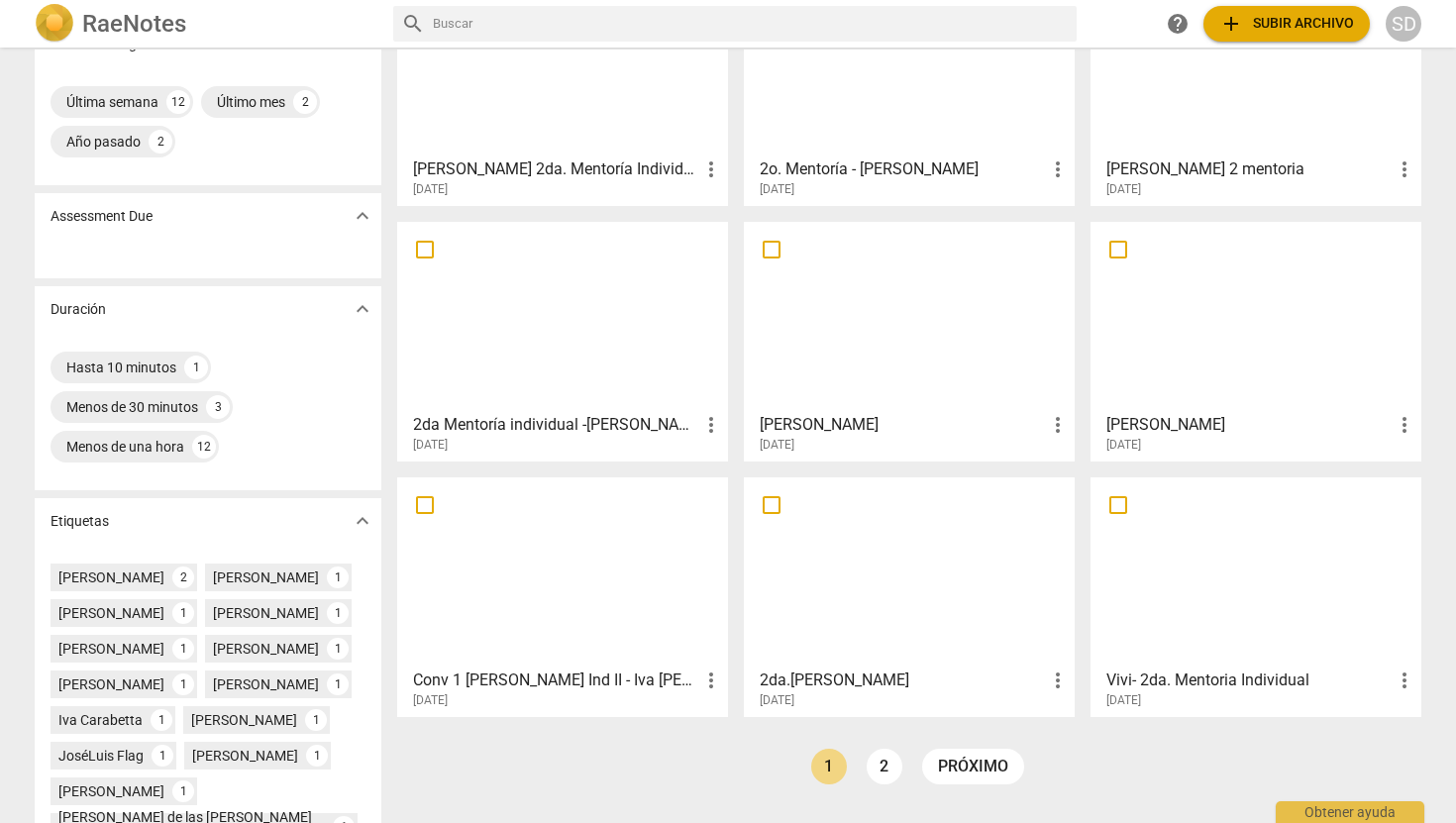 click at bounding box center [1256, 316] 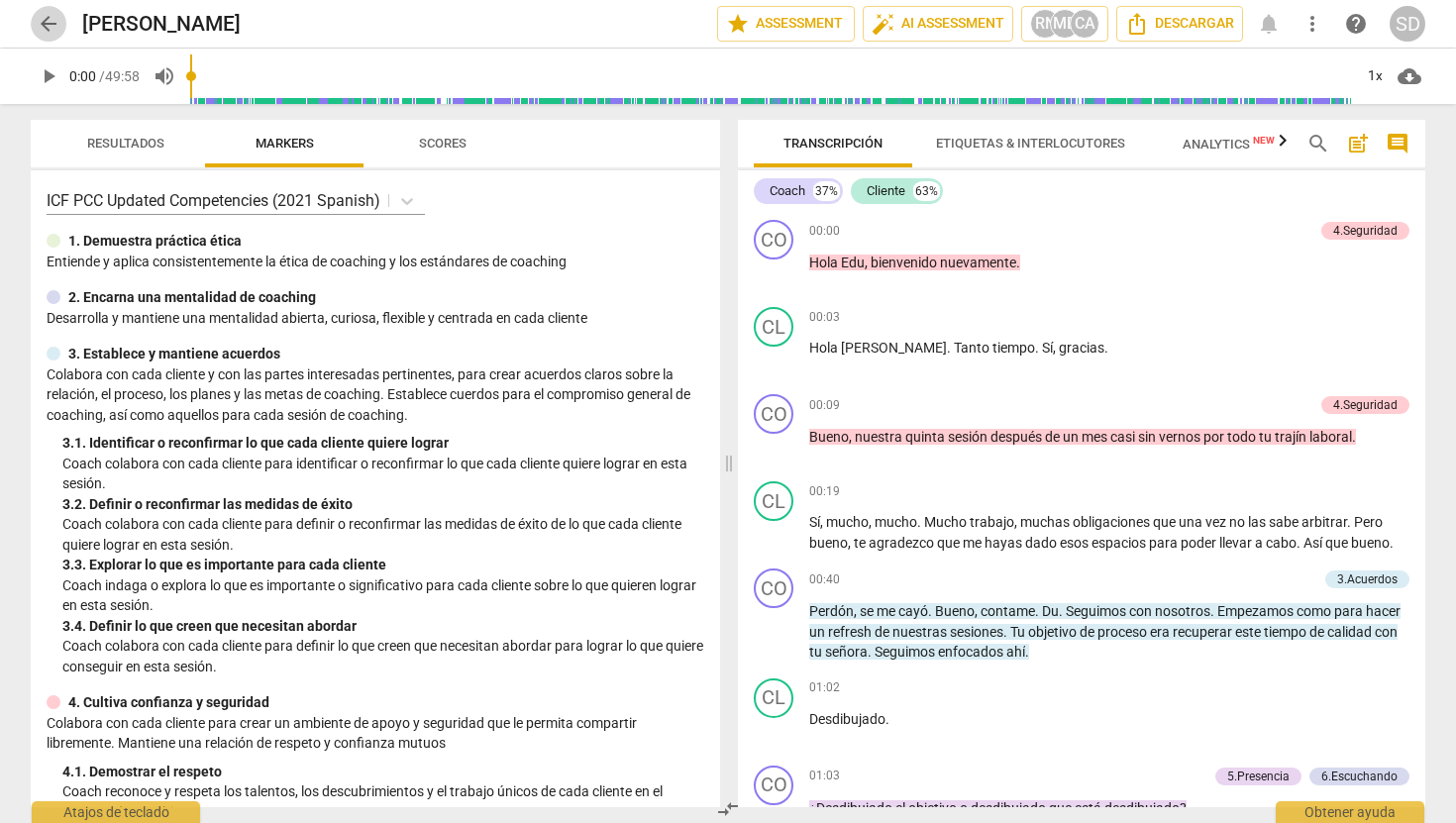 click on "arrow_back" at bounding box center (49, 24) 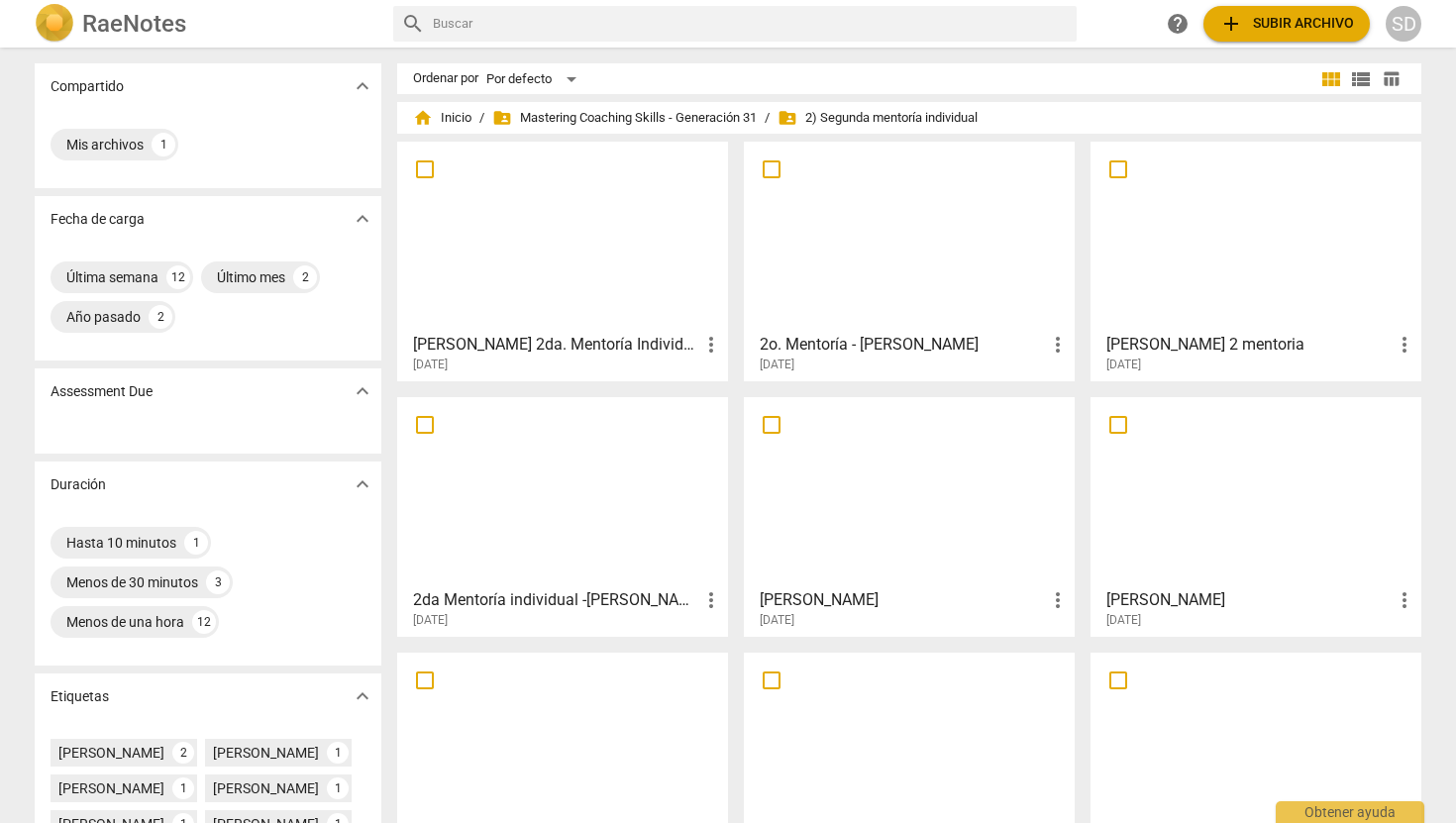 click at bounding box center (563, 236) 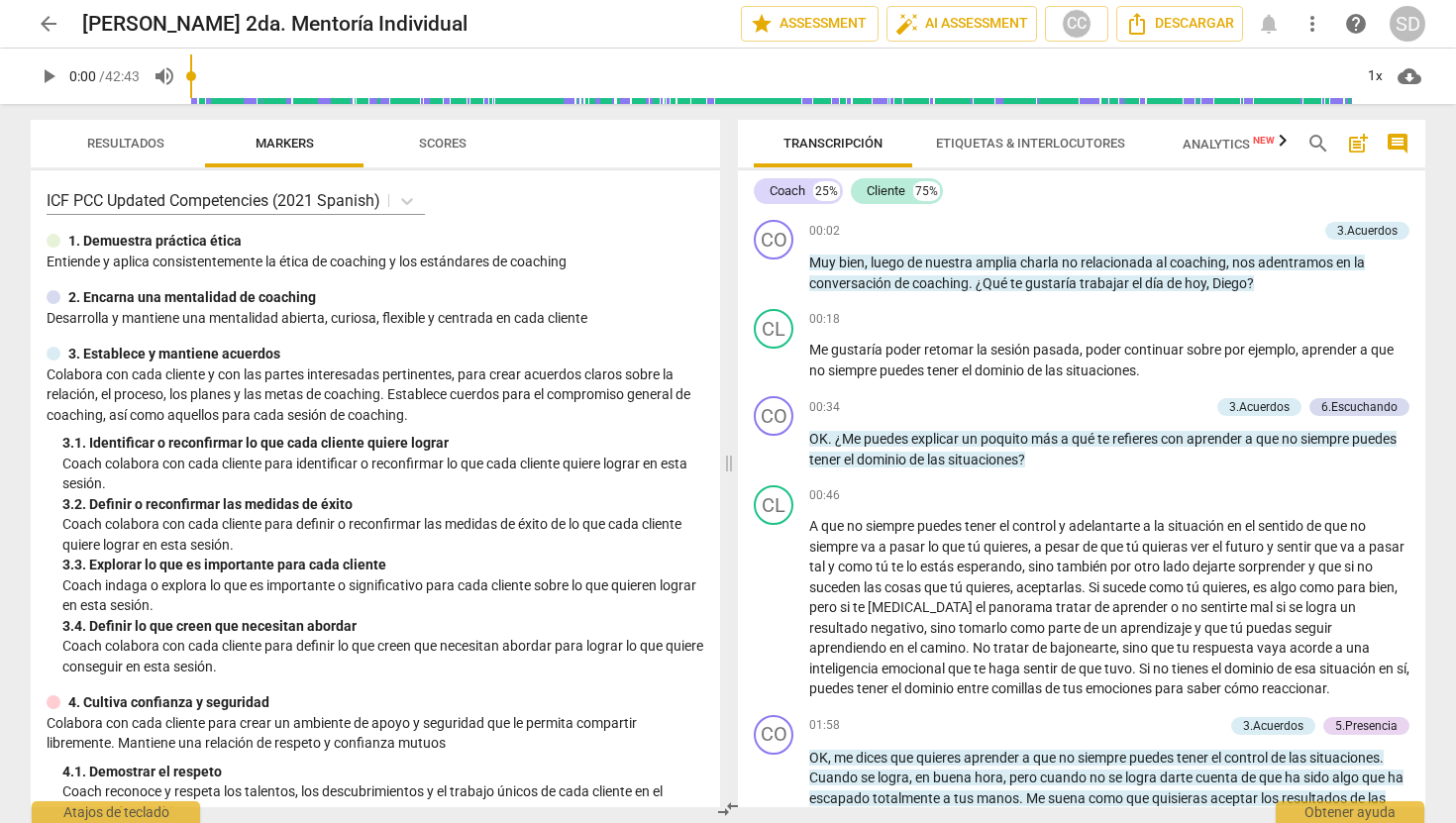 click on "arrow_back" at bounding box center (49, 24) 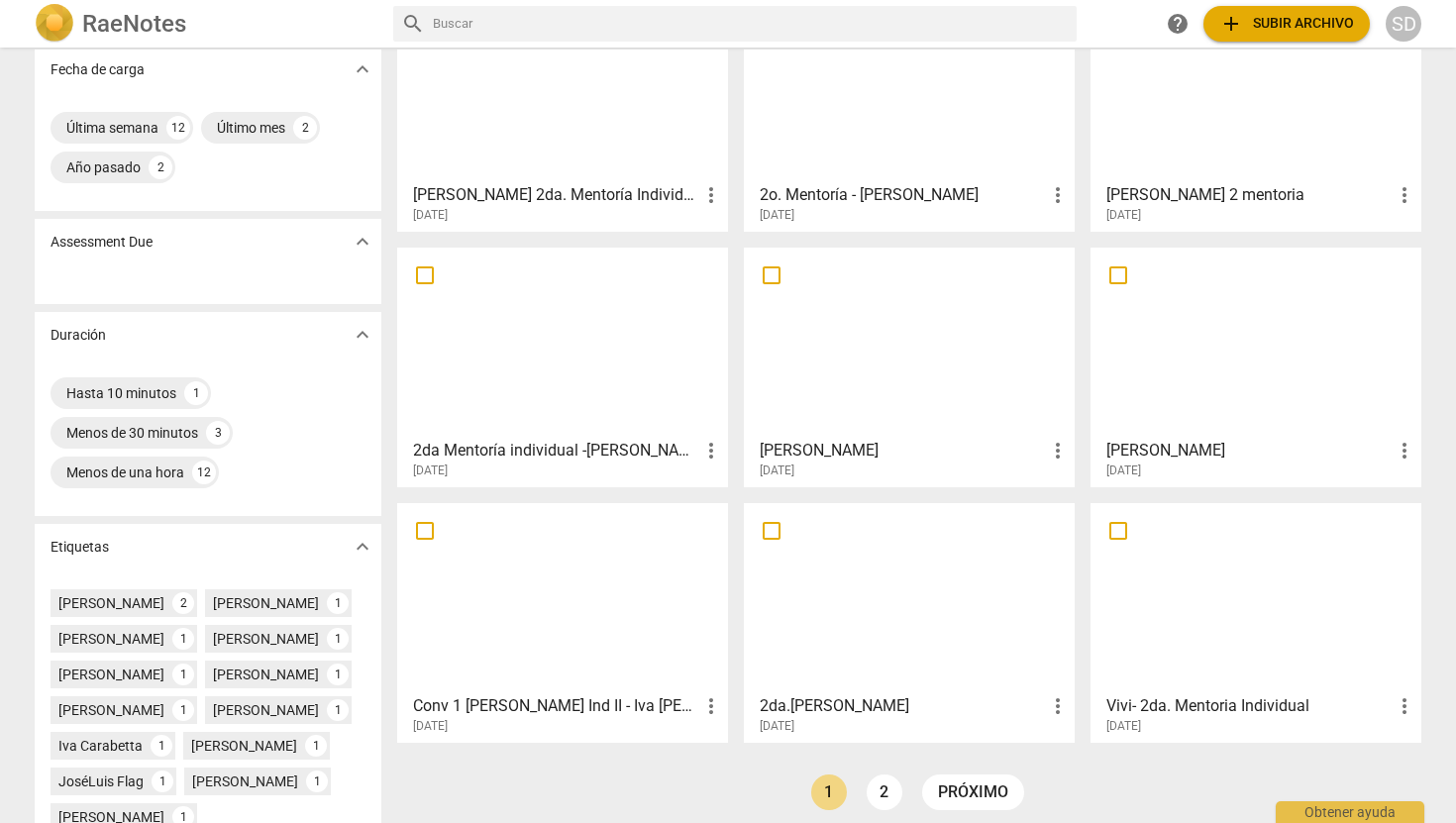 scroll, scrollTop: 173, scrollLeft: 0, axis: vertical 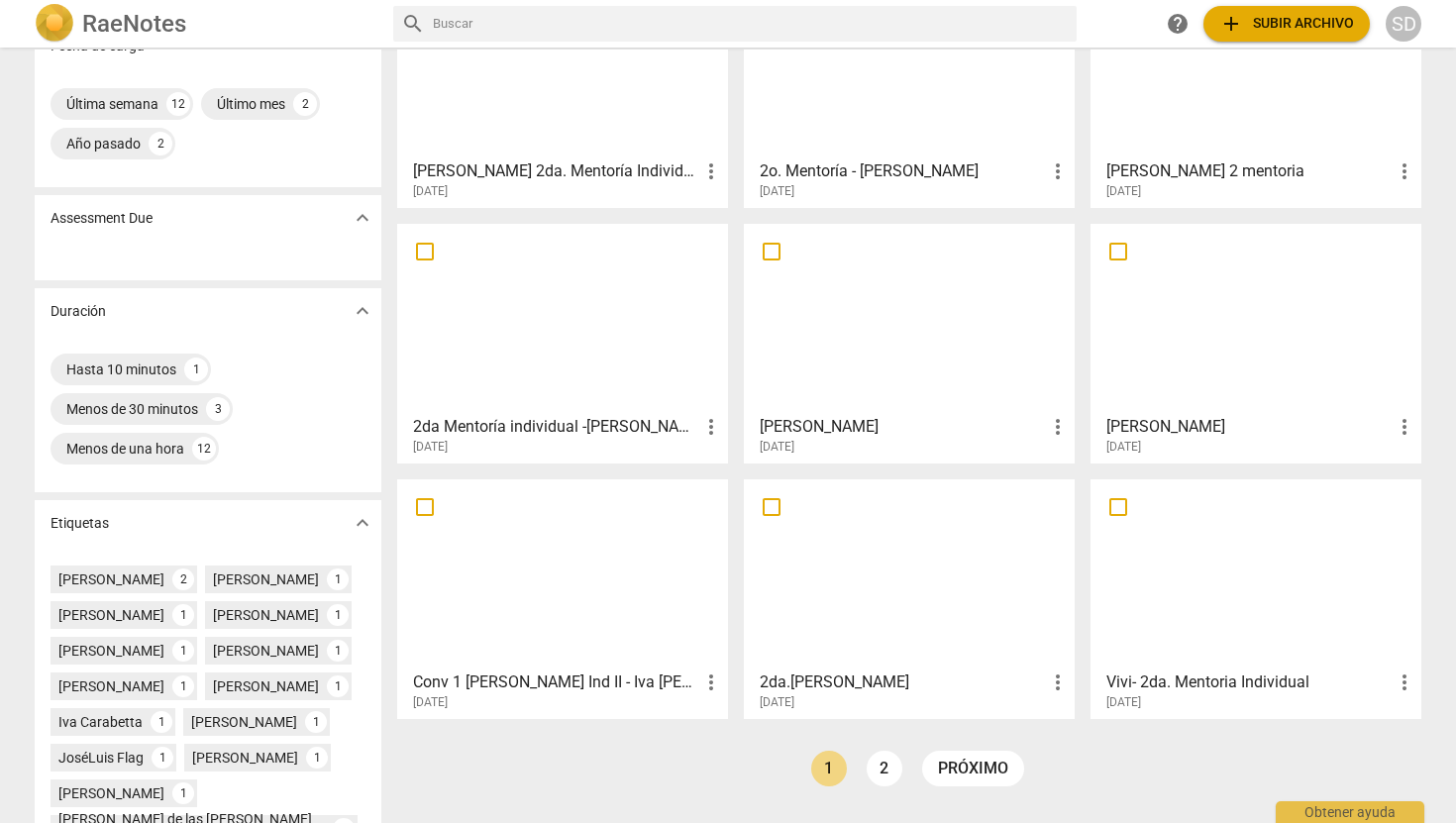 click at bounding box center [909, 318] 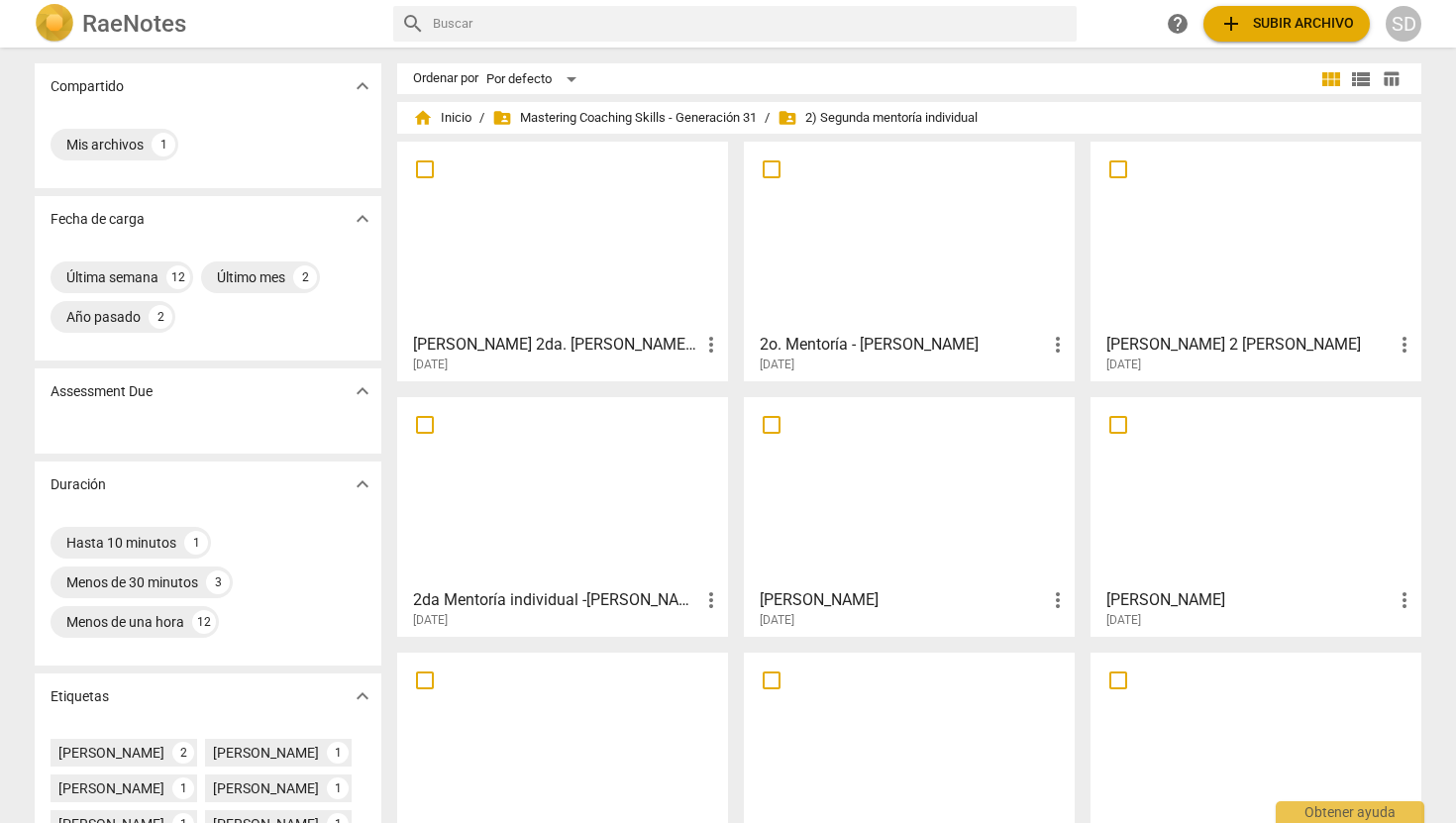 scroll, scrollTop: 0, scrollLeft: 0, axis: both 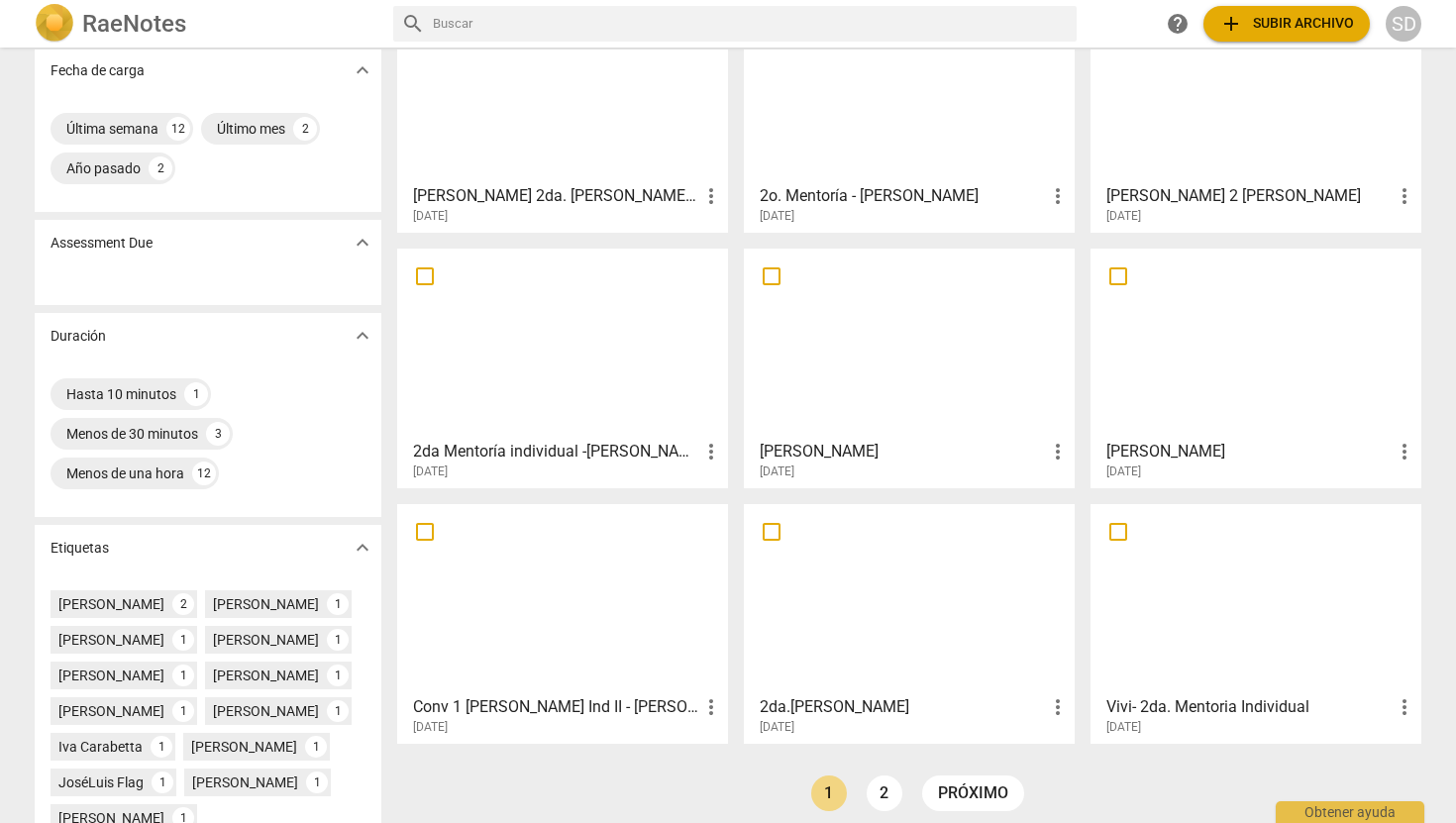 click at bounding box center [563, 343] 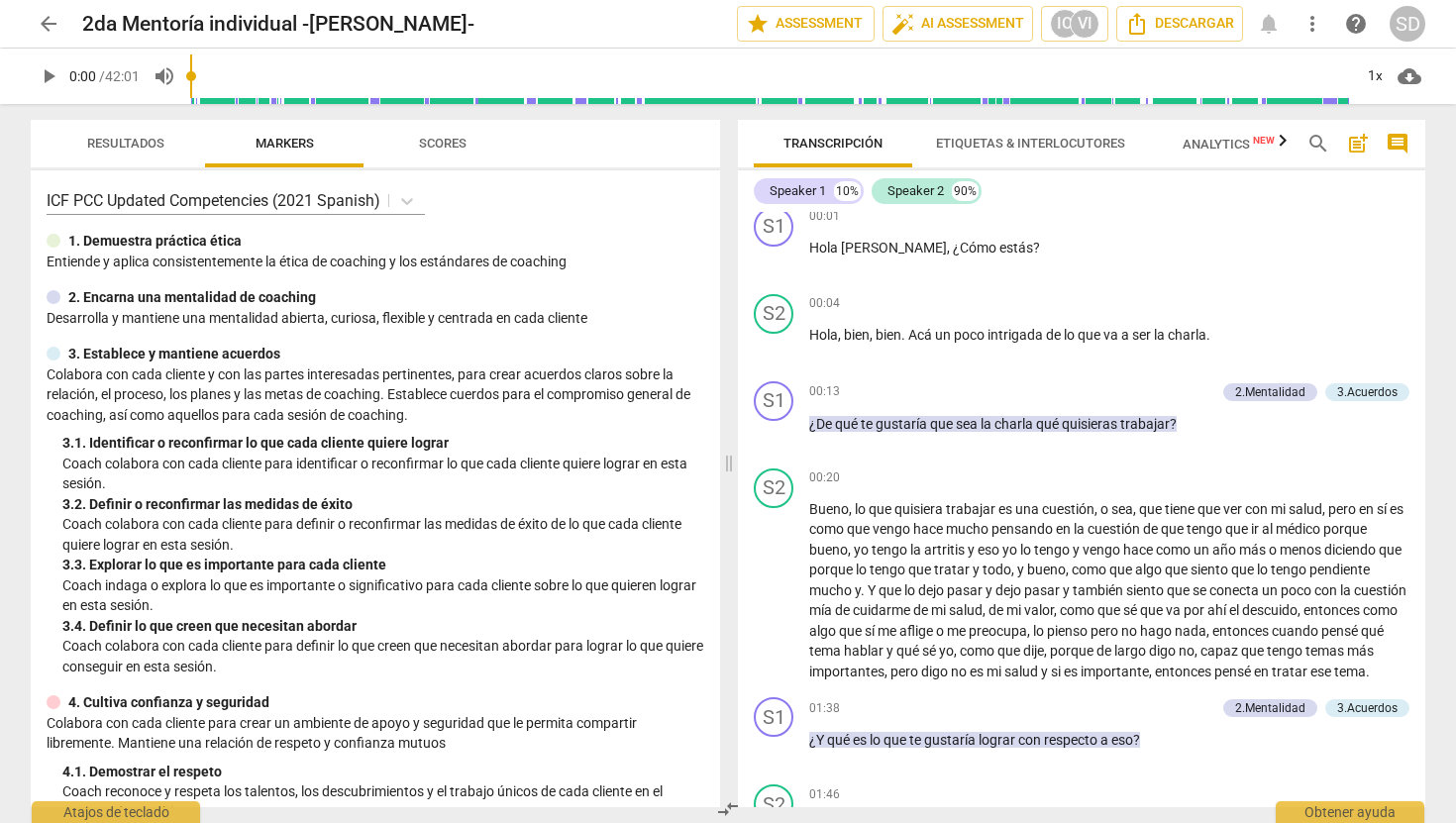 scroll, scrollTop: 2129, scrollLeft: 0, axis: vertical 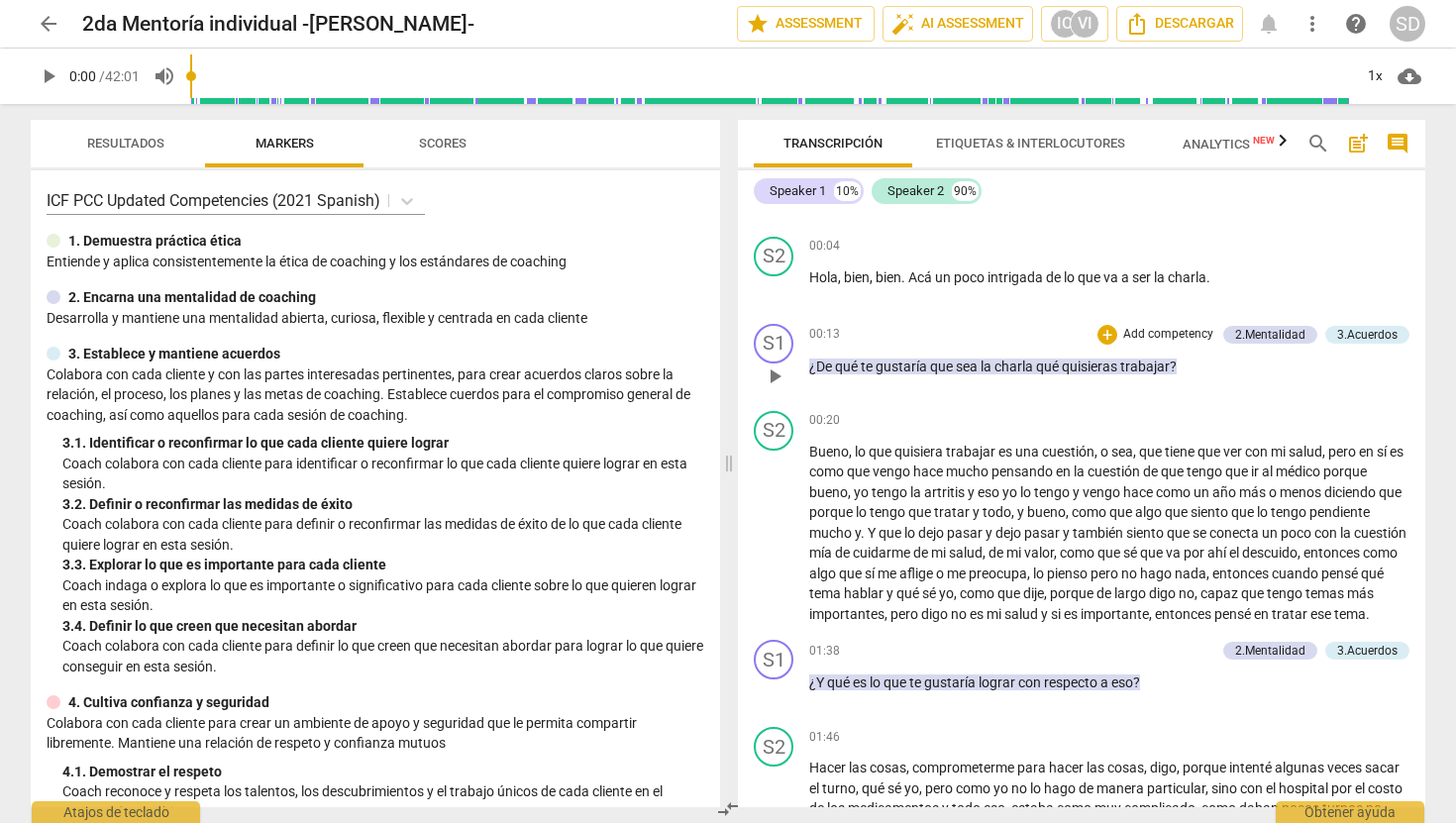 click on "00:13 + Add competency 2.Mentalidad 3.Acuerdos keyboard_arrow_right ¿De   qué   te   gustaría   que   sea   la   charla   qué   quisieras   trabajar ?" at bounding box center (1109, 360) 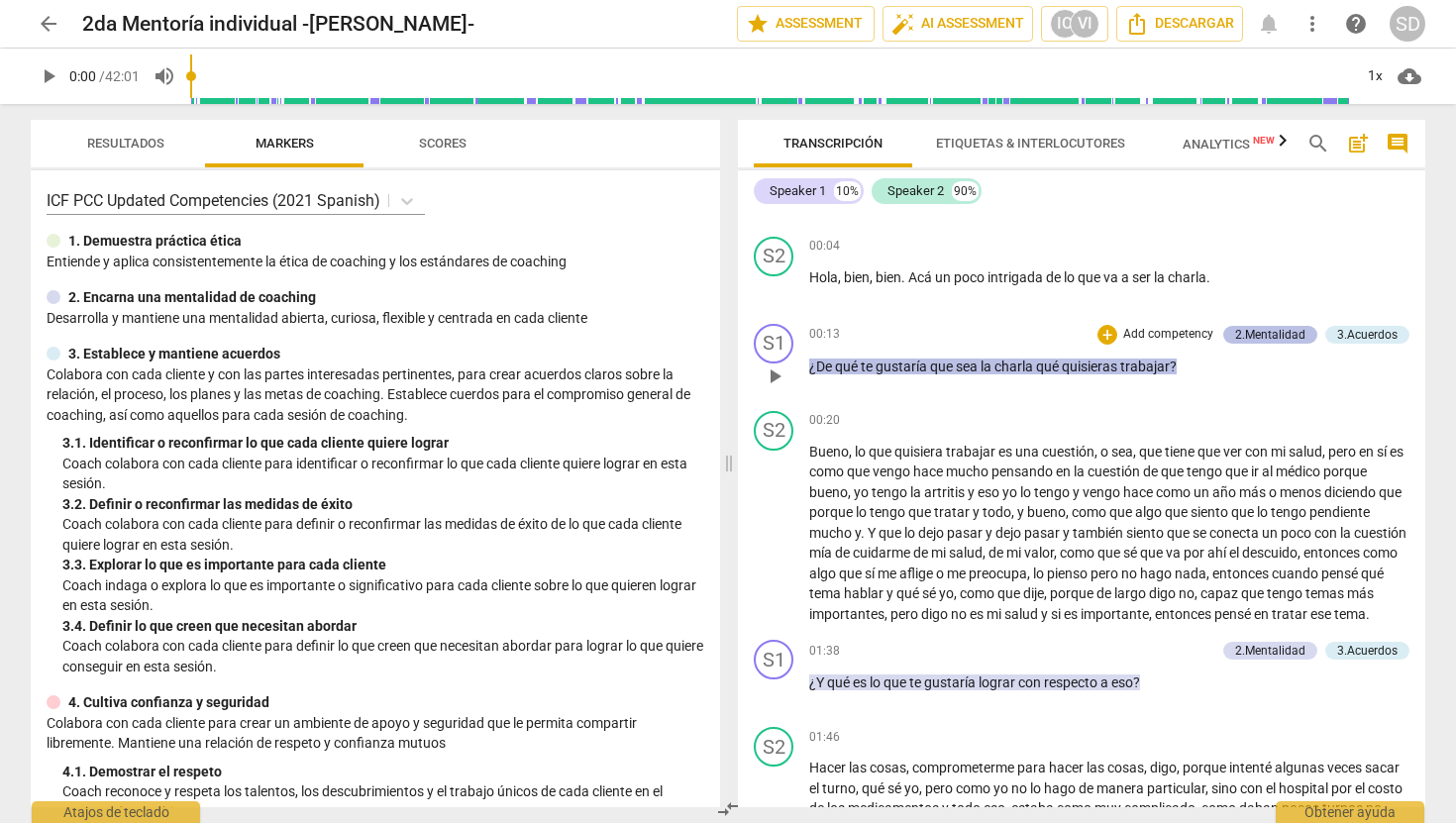 click on "2.Mentalidad" at bounding box center [1270, 335] 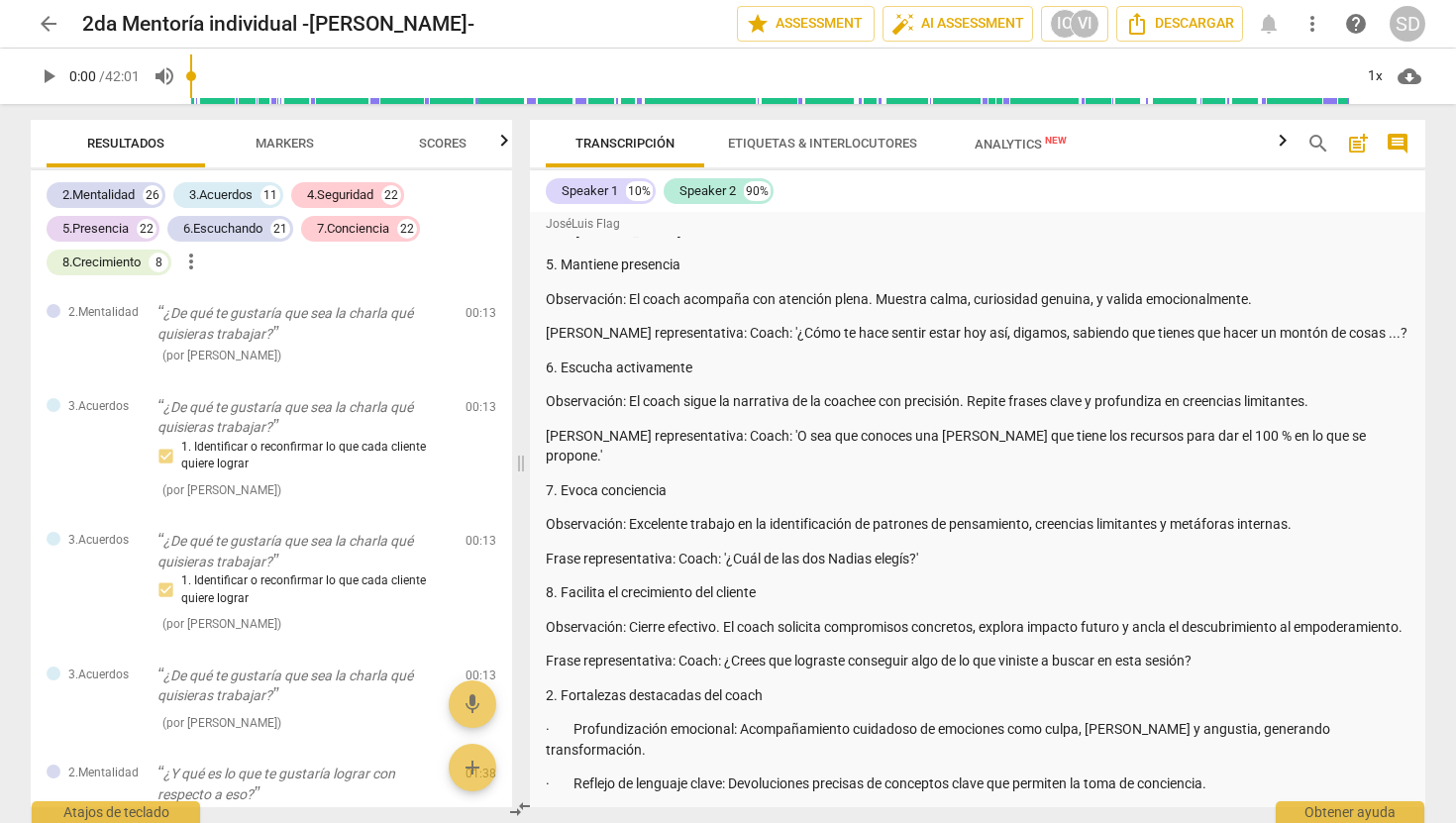 scroll, scrollTop: 690, scrollLeft: 0, axis: vertical 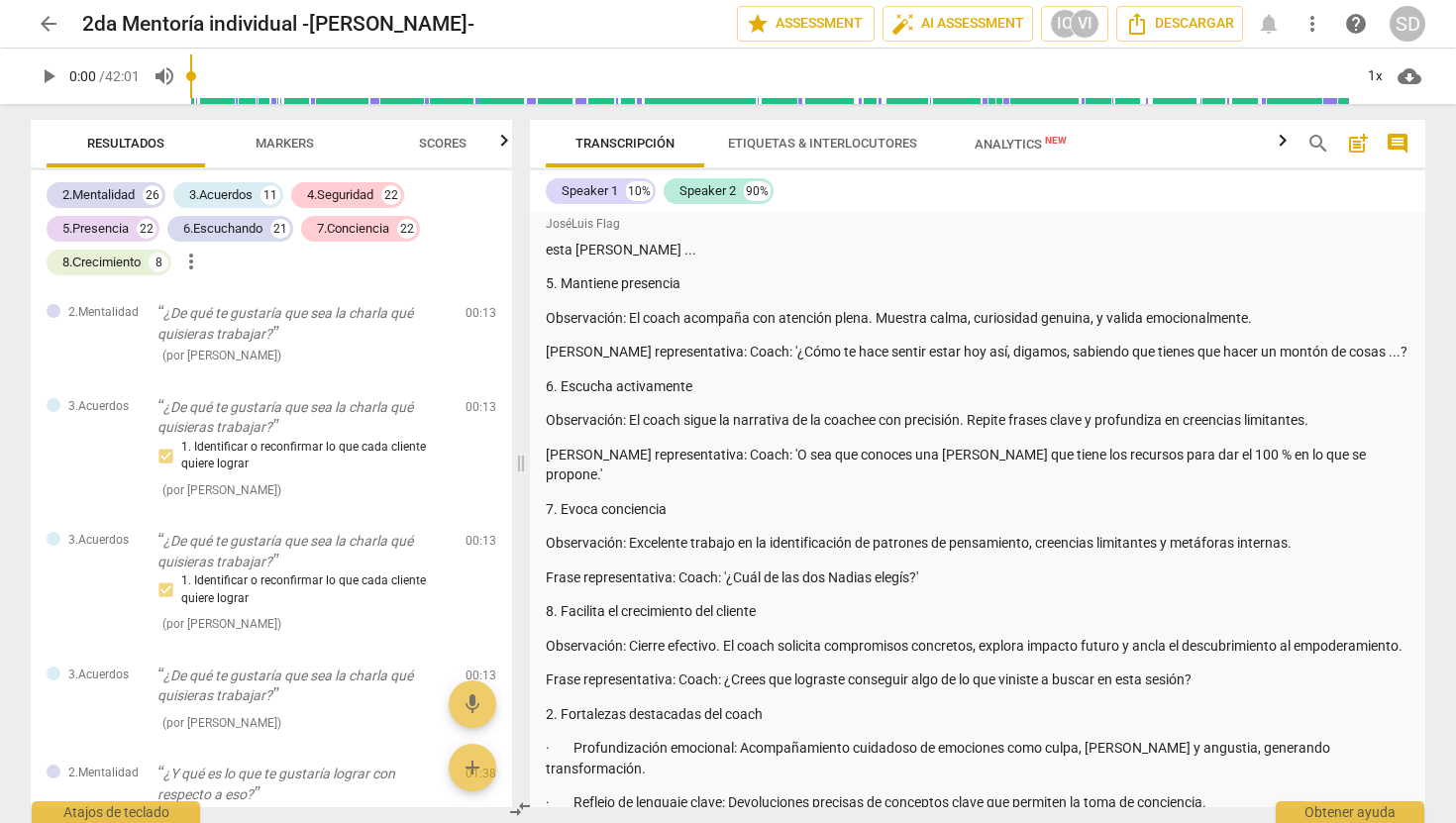 click on "arrow_back" at bounding box center [49, 24] 